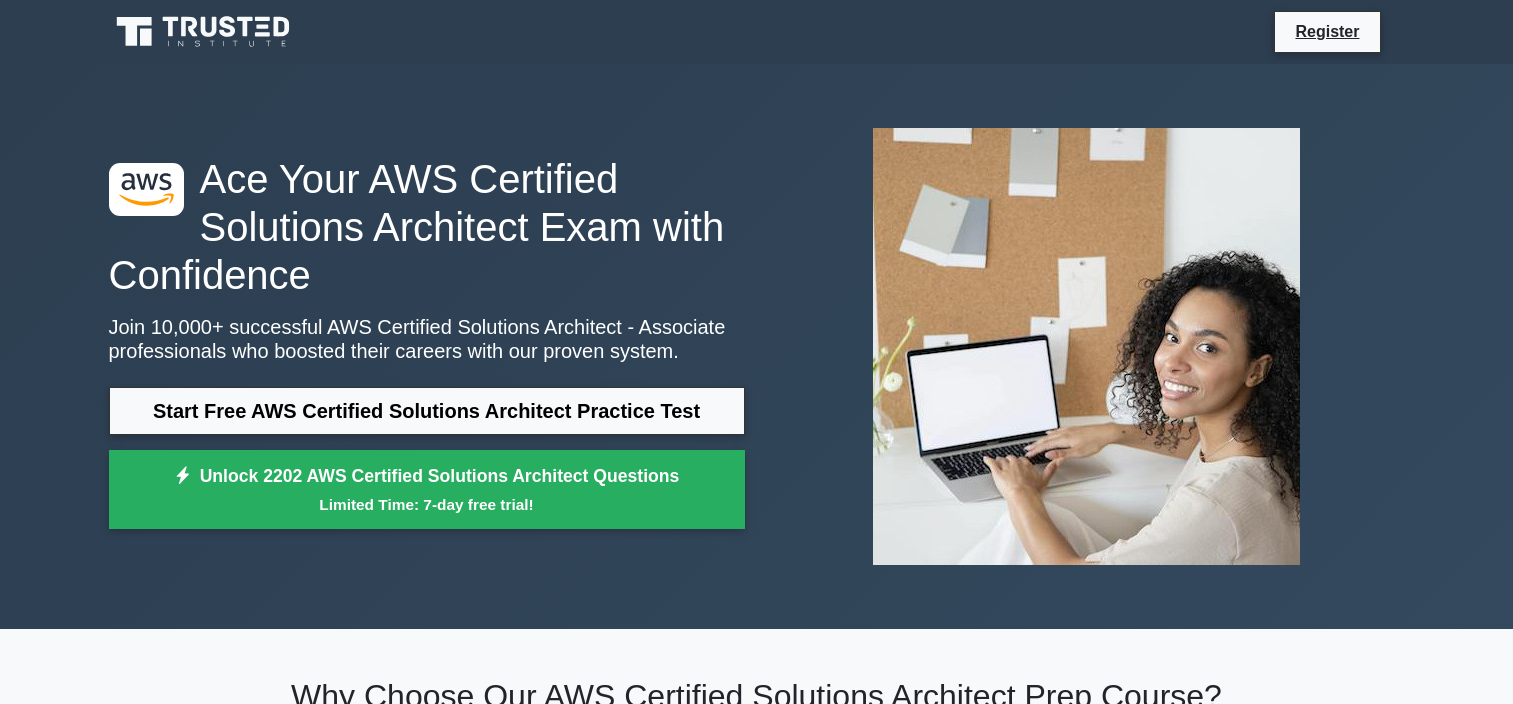 scroll, scrollTop: 0, scrollLeft: 0, axis: both 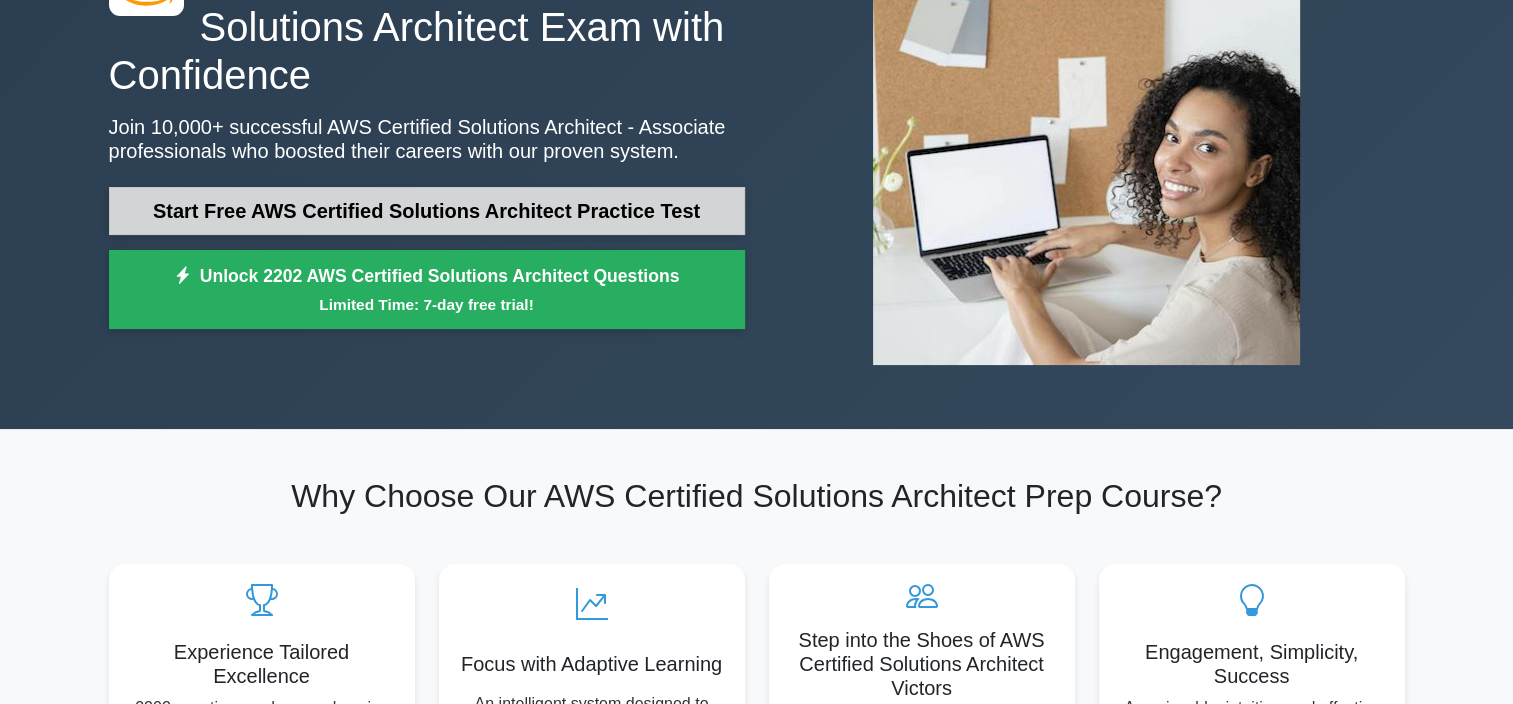 click on "Start Free AWS Certified Solutions Architect Practice Test" at bounding box center [427, 211] 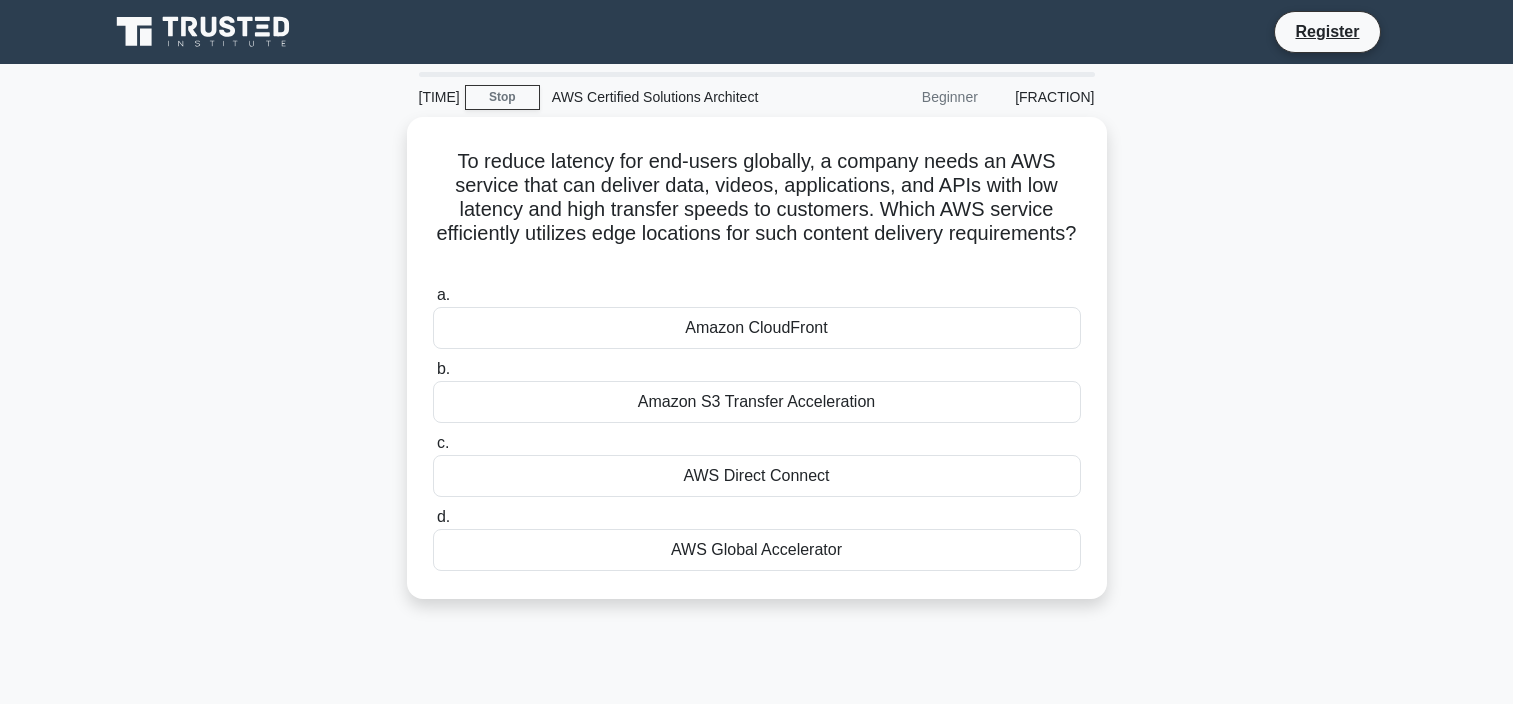 scroll, scrollTop: 0, scrollLeft: 0, axis: both 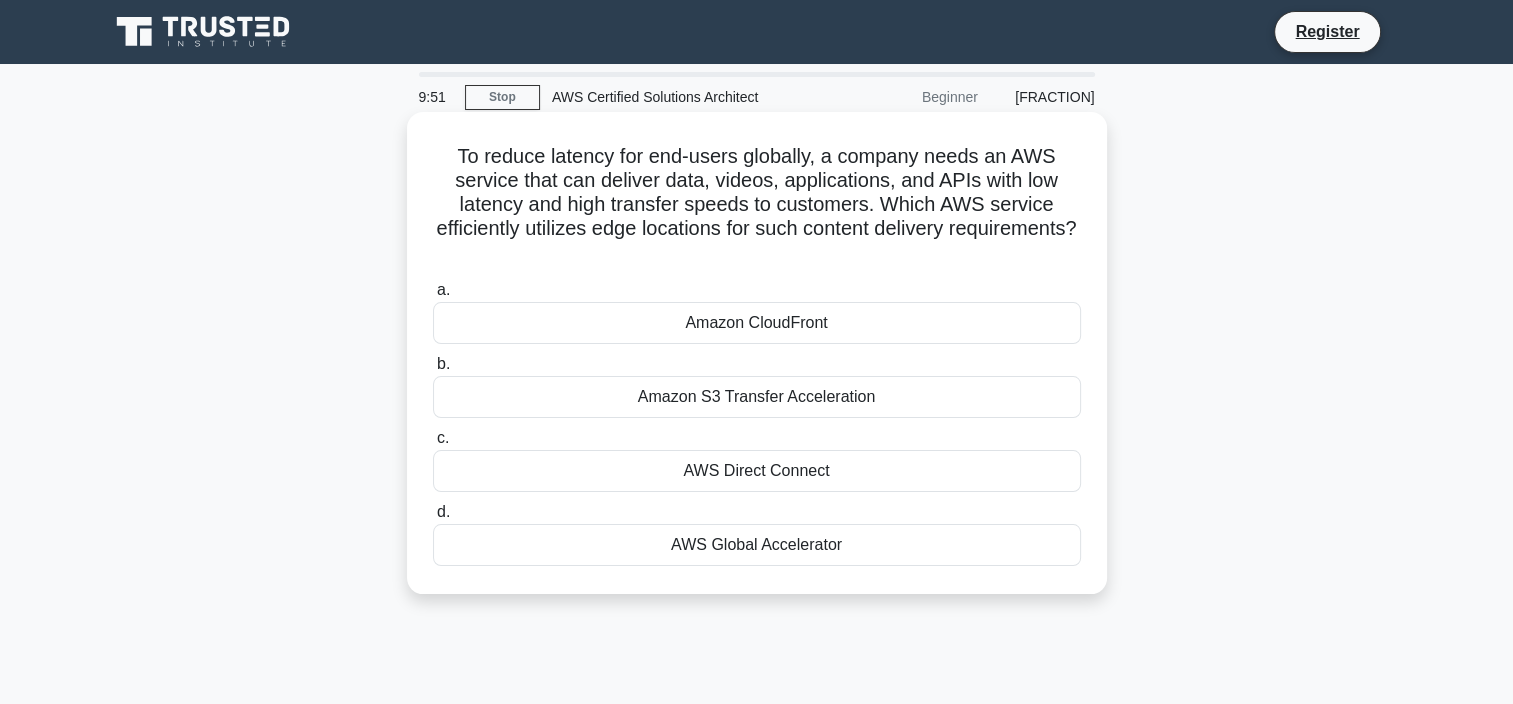 click on "Amazon CloudFront" at bounding box center (757, 323) 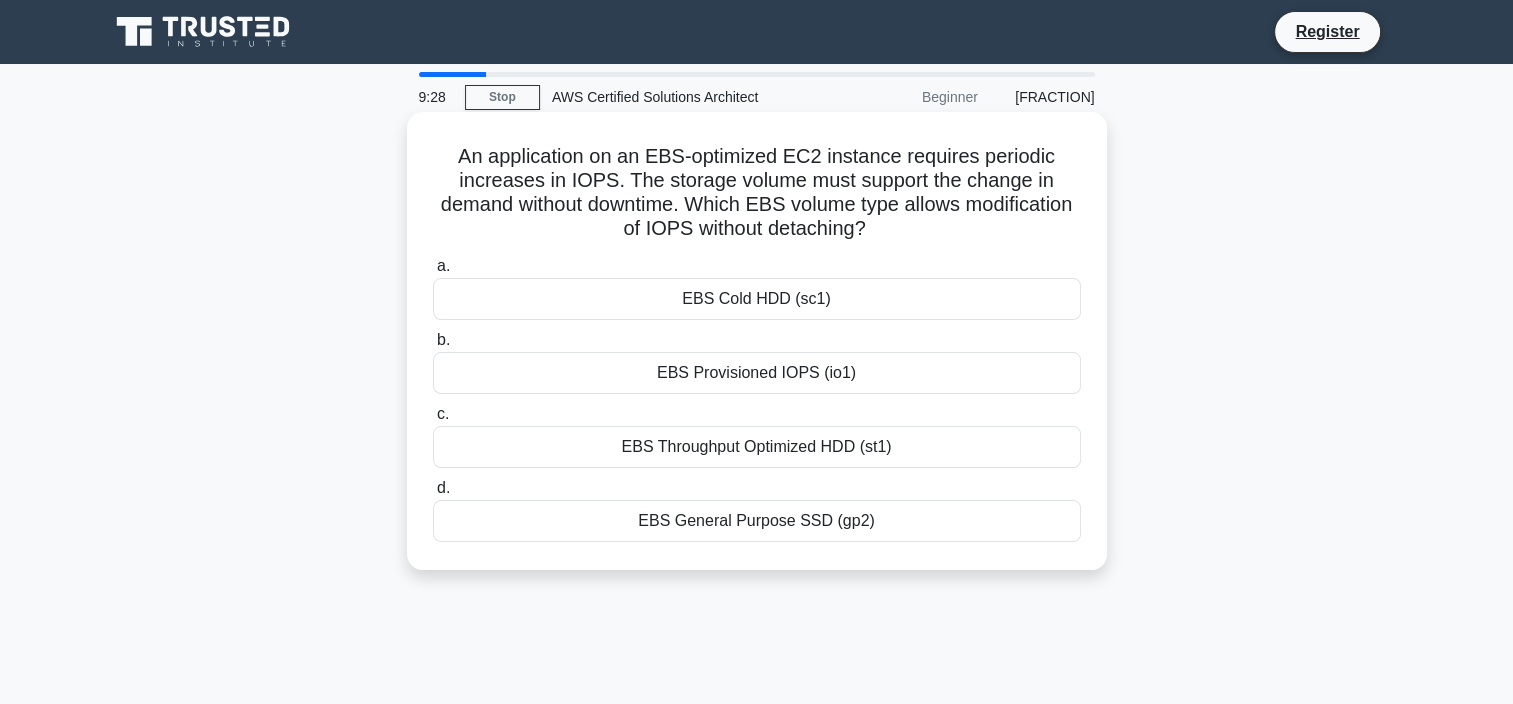 click on "EBS Provisioned IOPS (io1)" at bounding box center [757, 373] 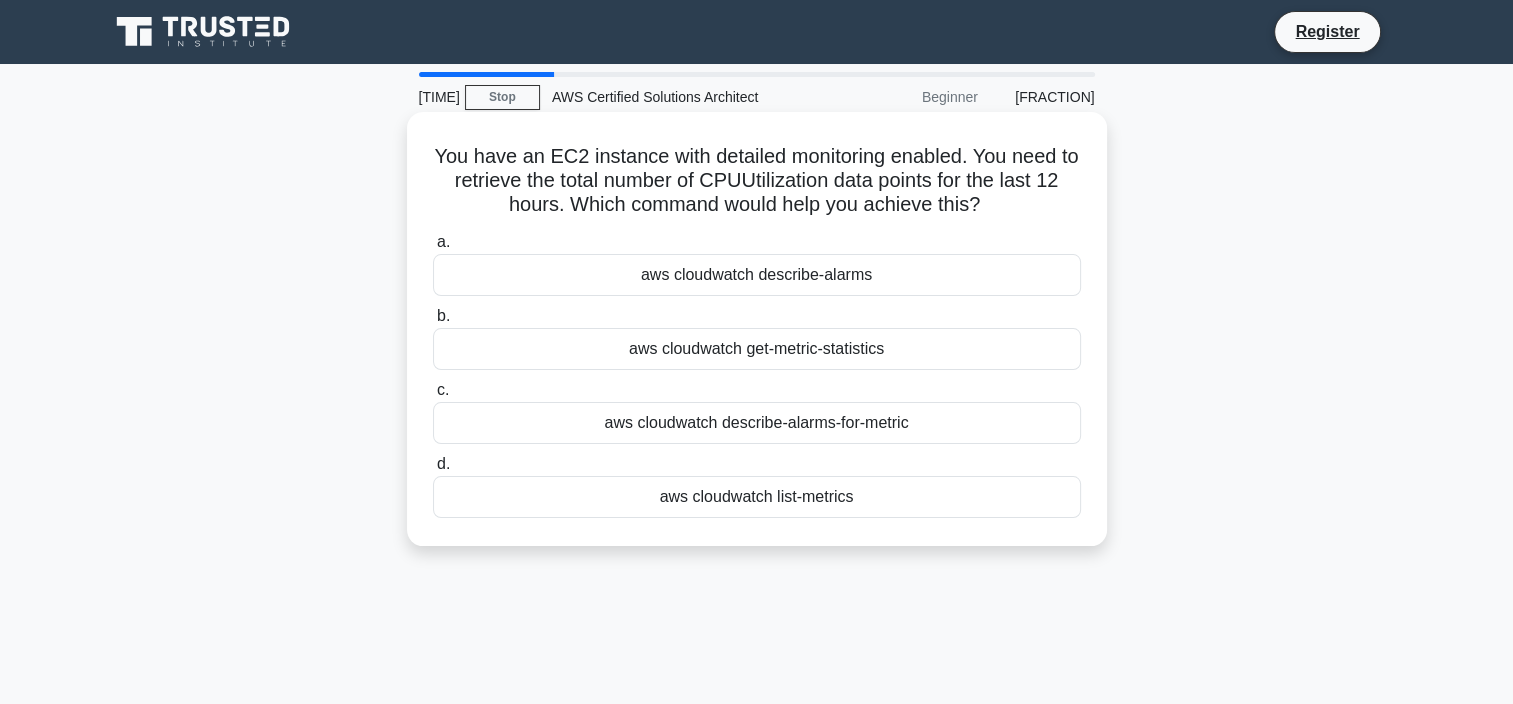 click on "aws cloudwatch get-metric-statistics" at bounding box center (757, 349) 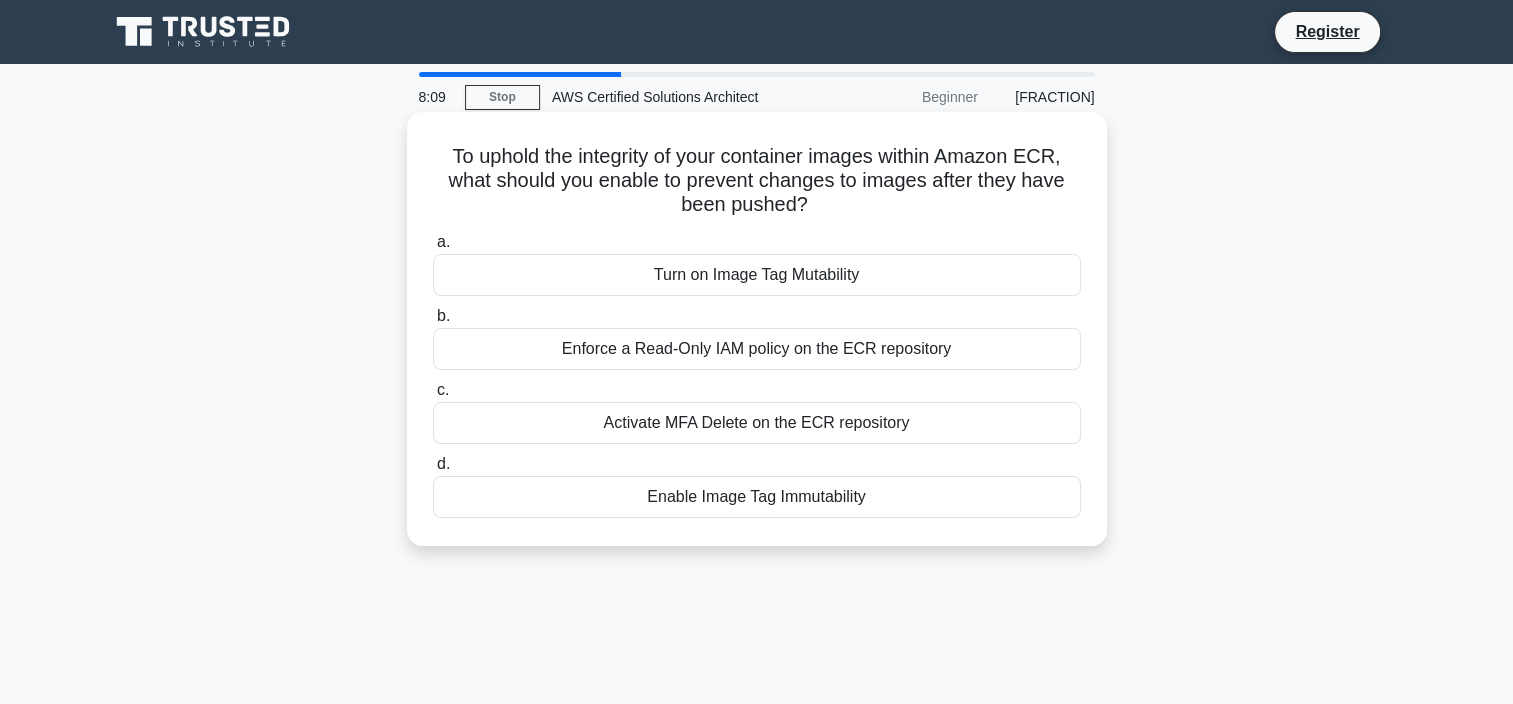 click on "Enable Image Tag Immutability" at bounding box center [757, 497] 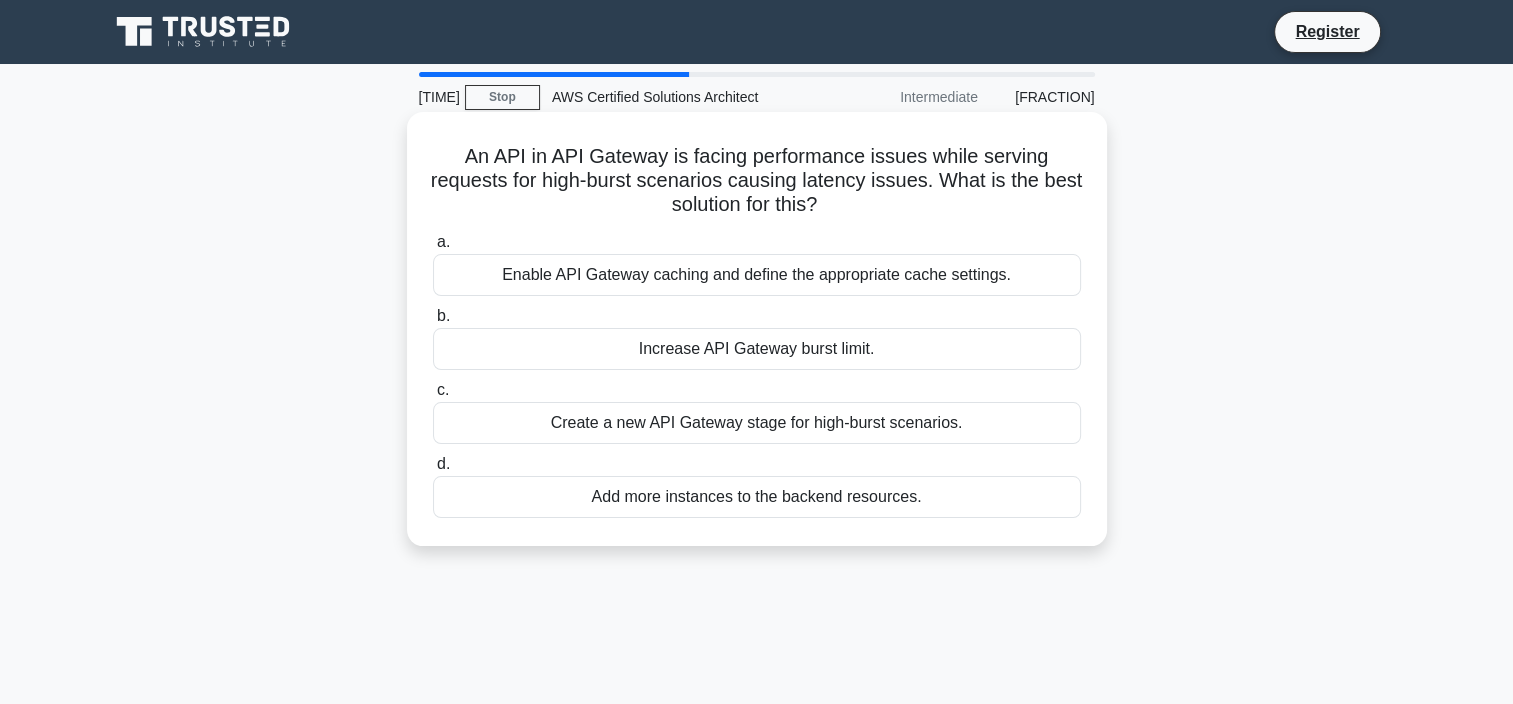 click on "Enable API Gateway caching and define the appropriate cache settings." at bounding box center [757, 275] 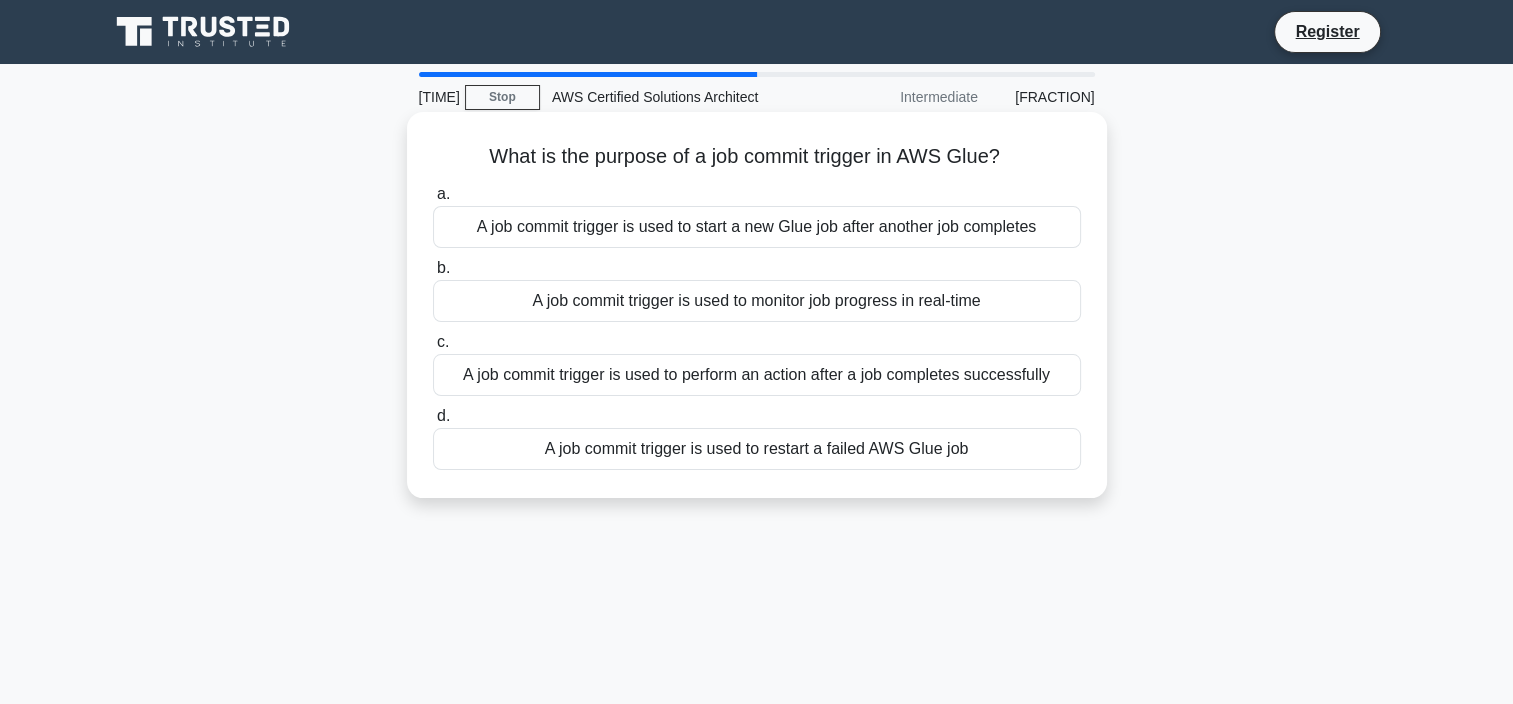 click on "A job commit trigger is used to start a new Glue job after another job completes" at bounding box center (757, 227) 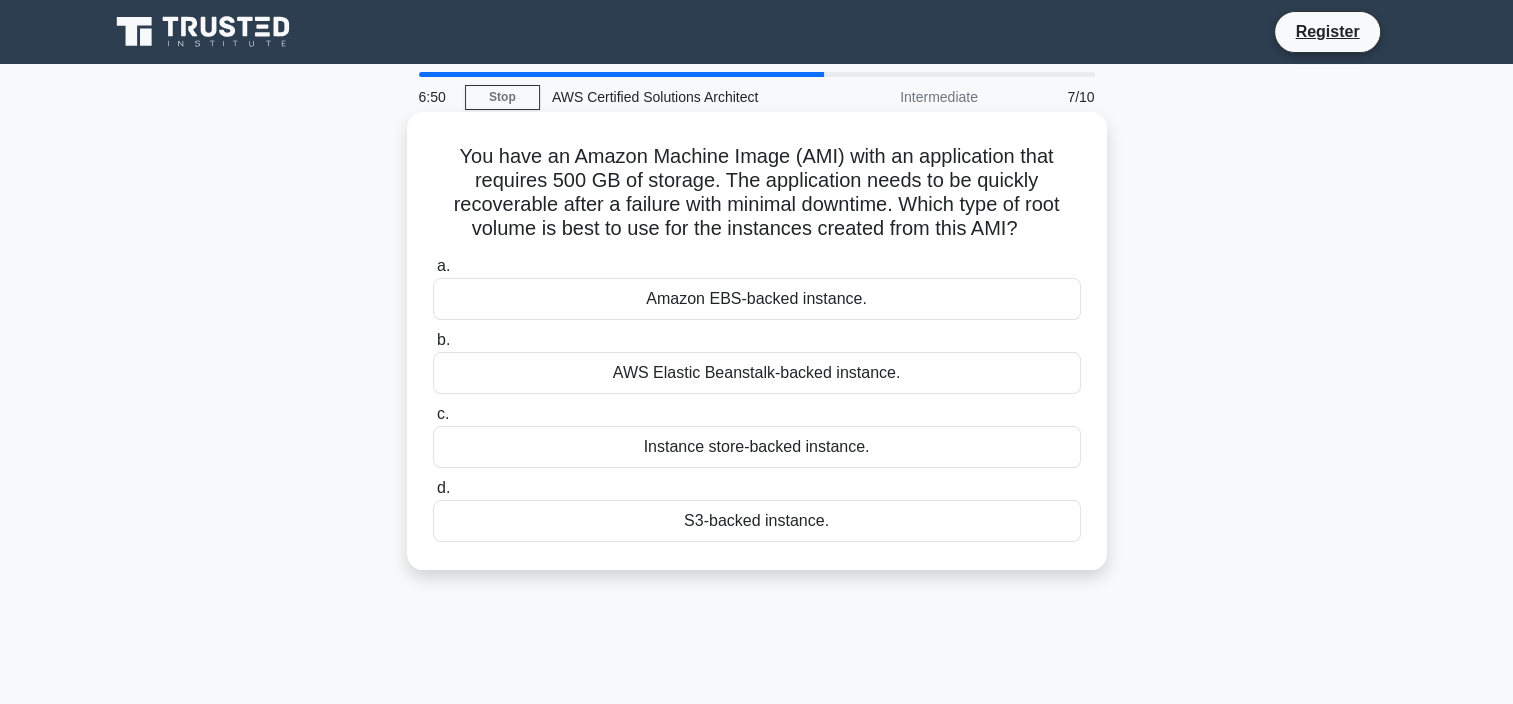 click on "Amazon EBS-backed instance." at bounding box center [757, 299] 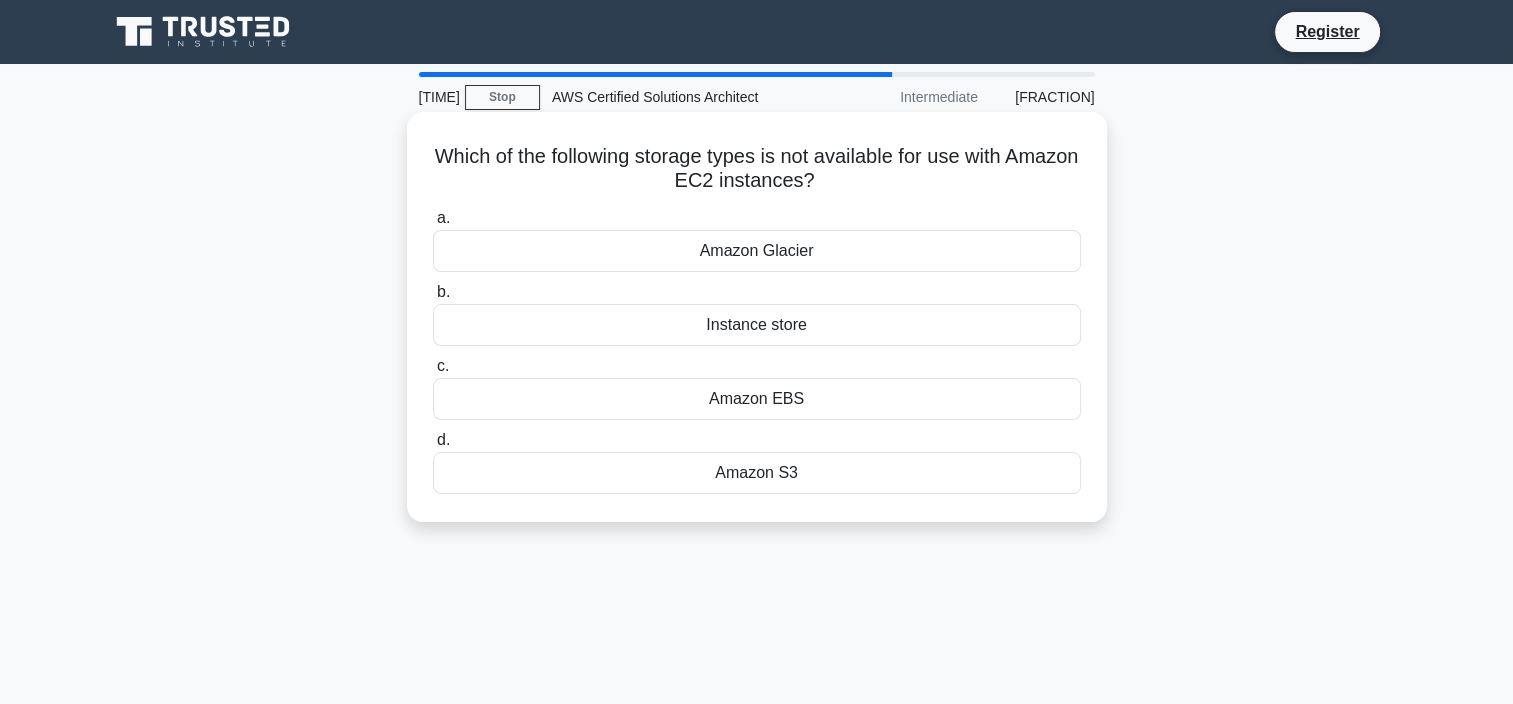click on "Amazon Glacier" at bounding box center (757, 251) 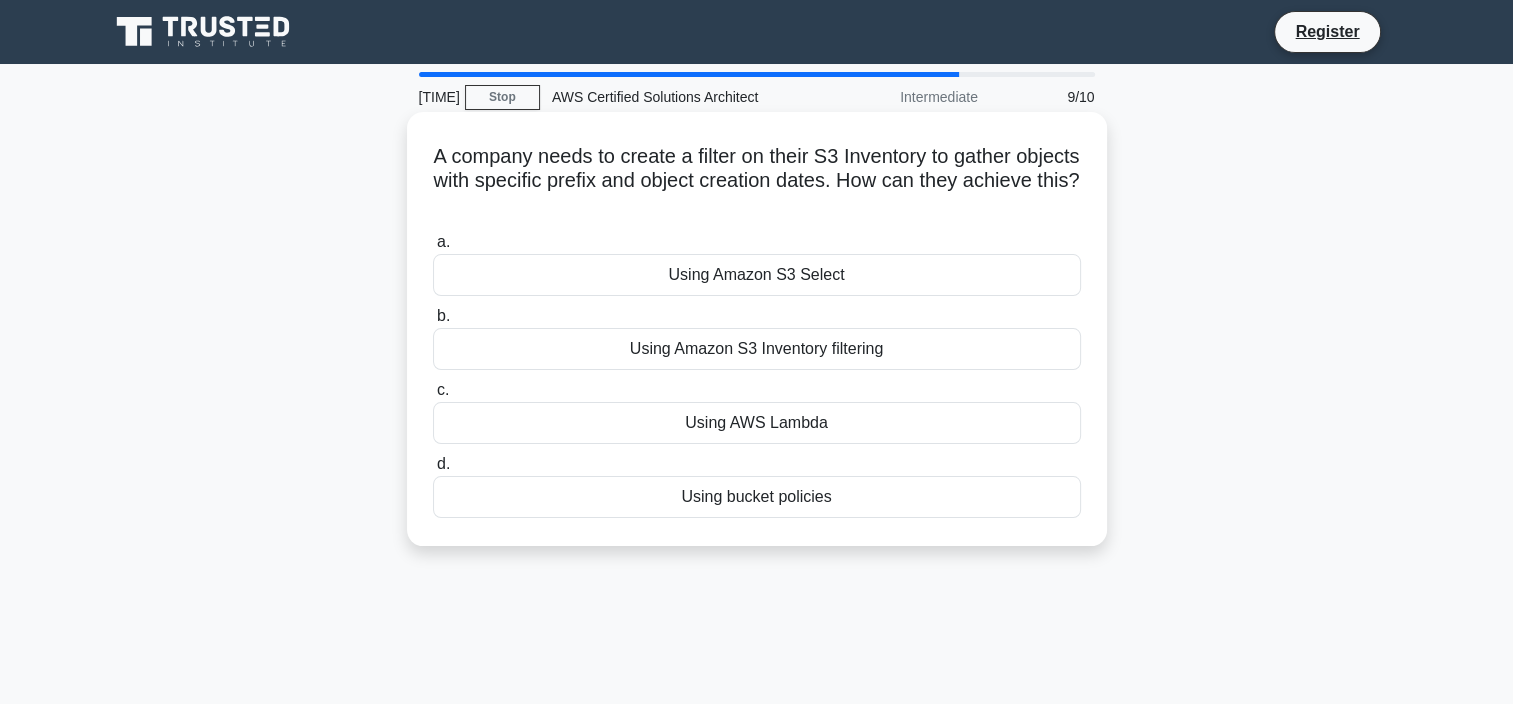 click on "Using Amazon S3 Inventory filtering" at bounding box center (757, 349) 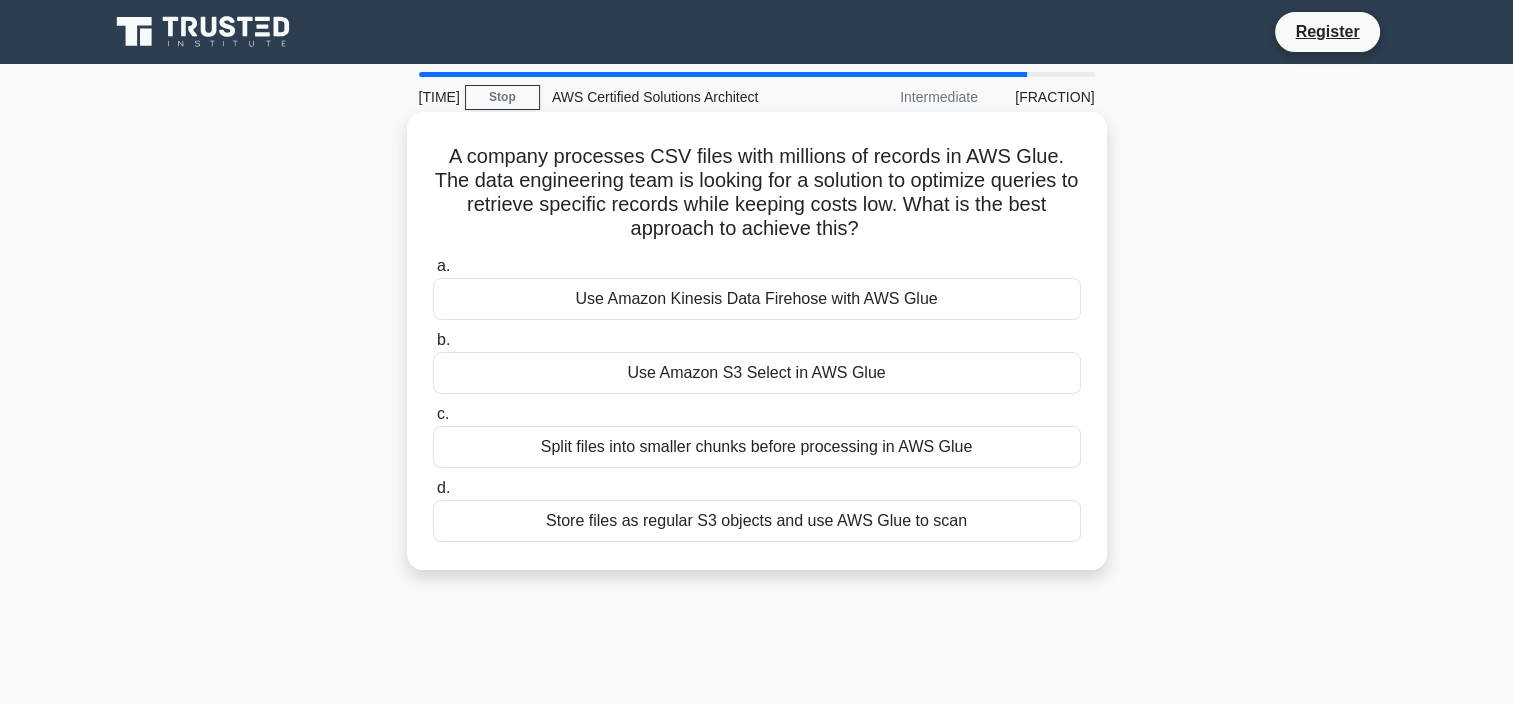 click on "Use Amazon S3 Select in AWS Glue" at bounding box center [757, 373] 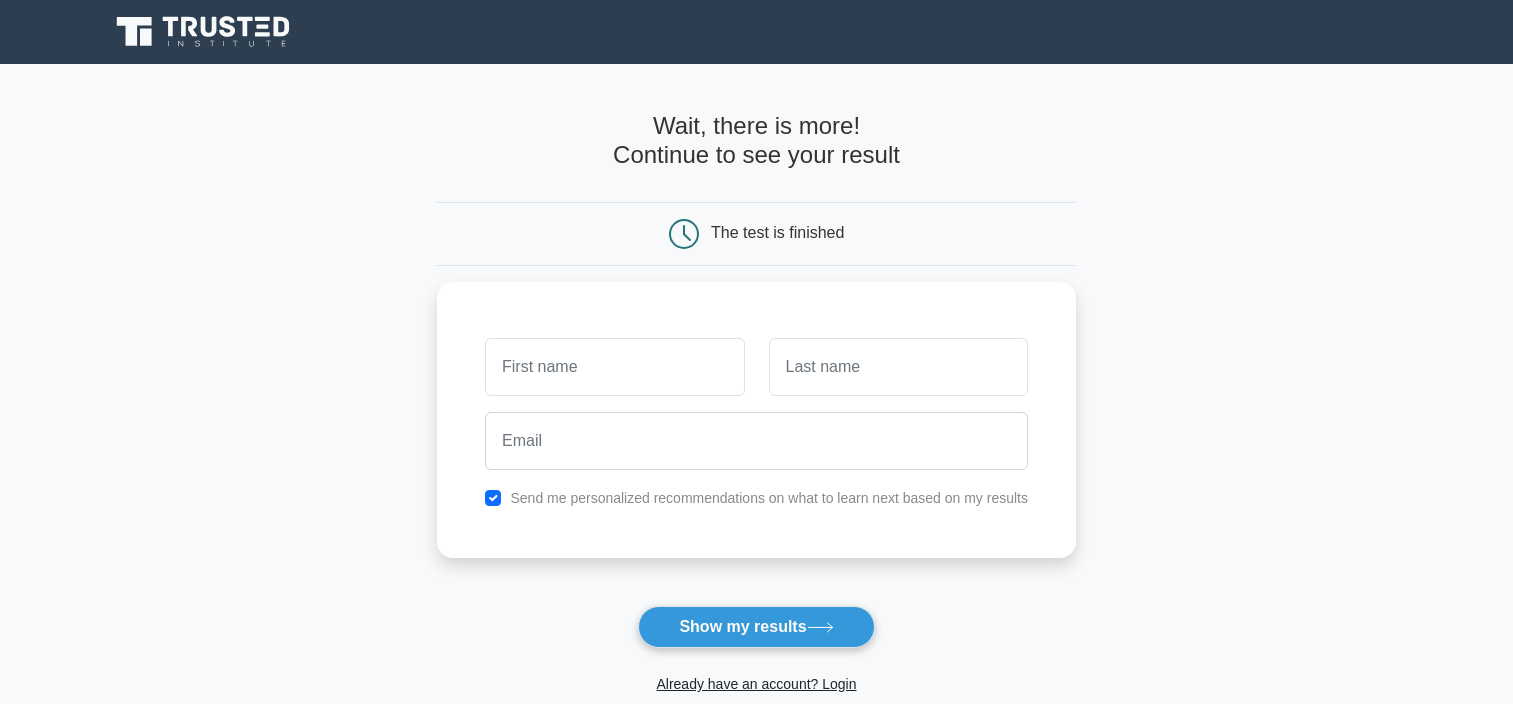 scroll, scrollTop: 0, scrollLeft: 0, axis: both 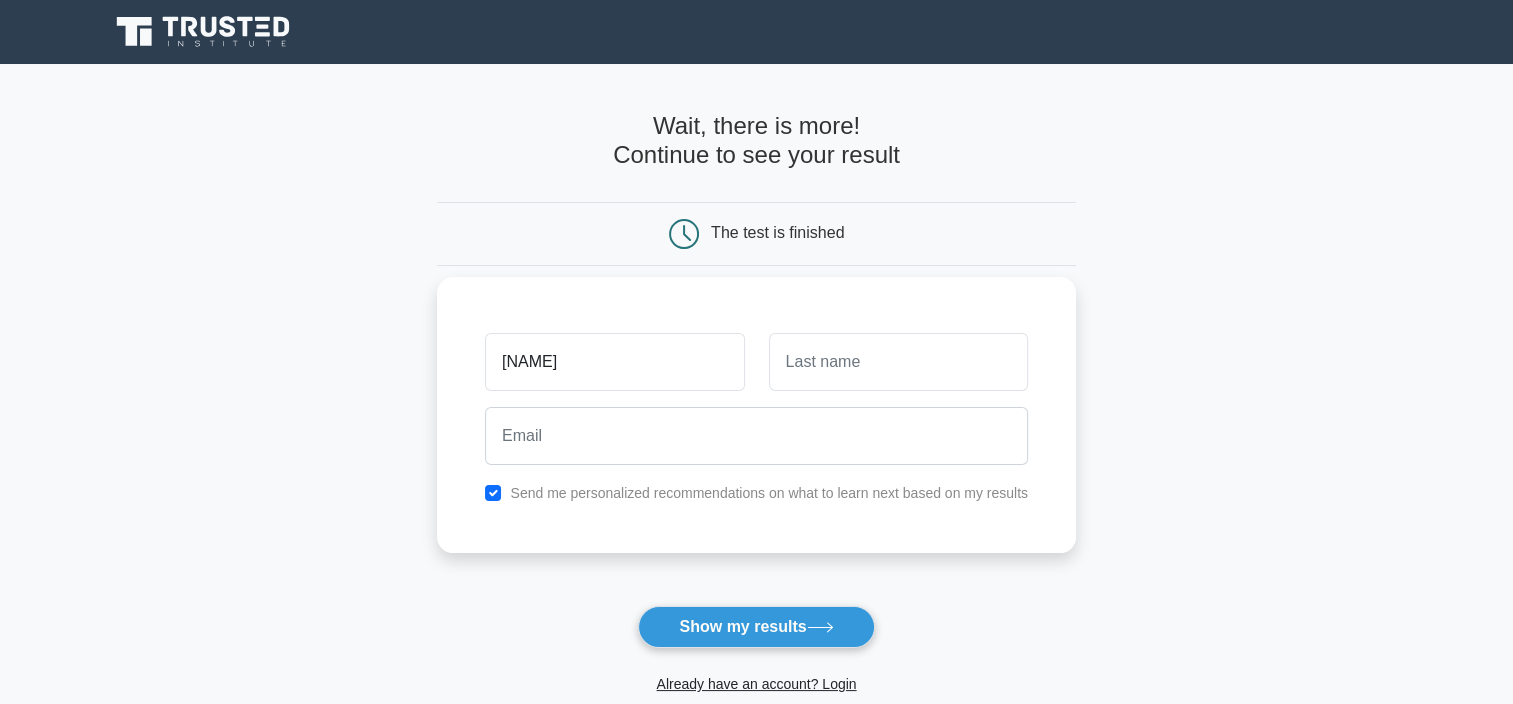 type on "[NAME]" 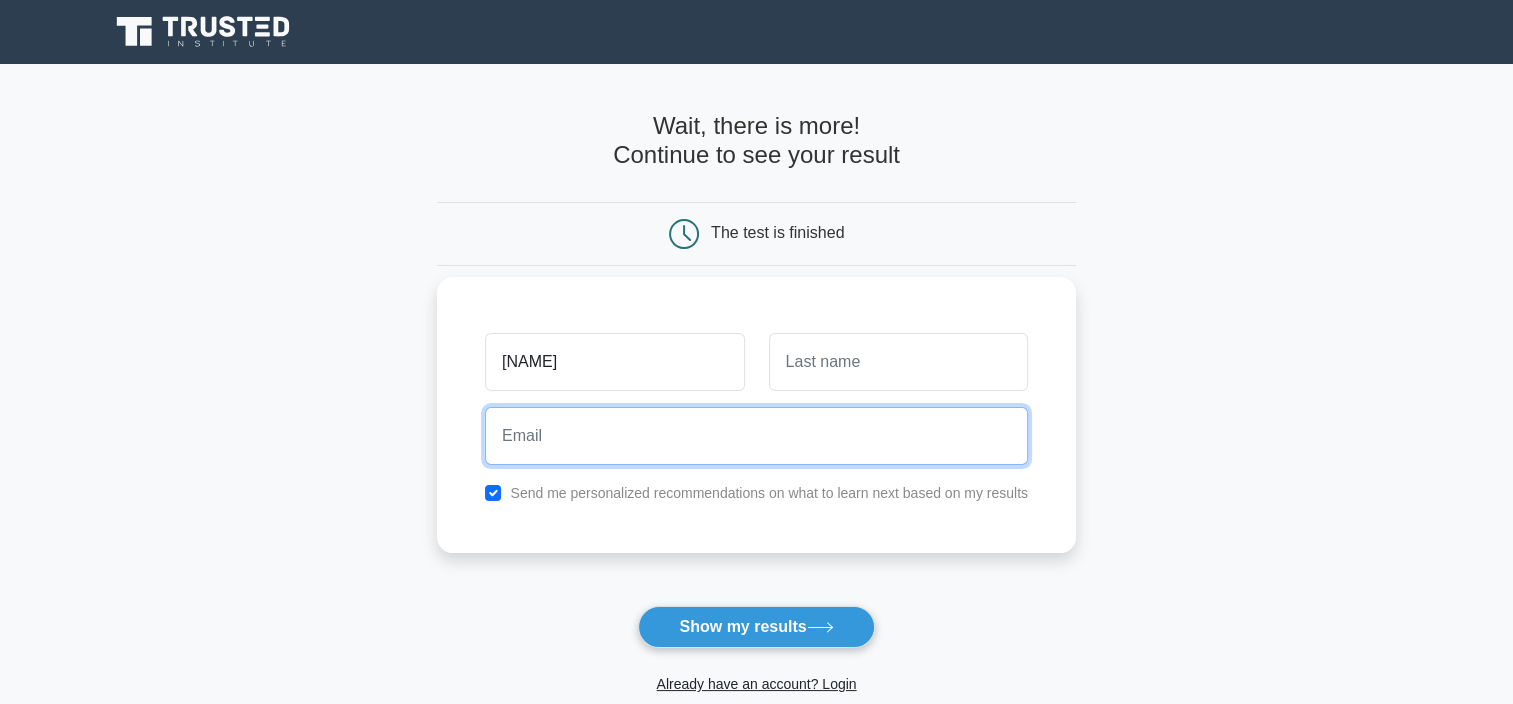 click at bounding box center (756, 436) 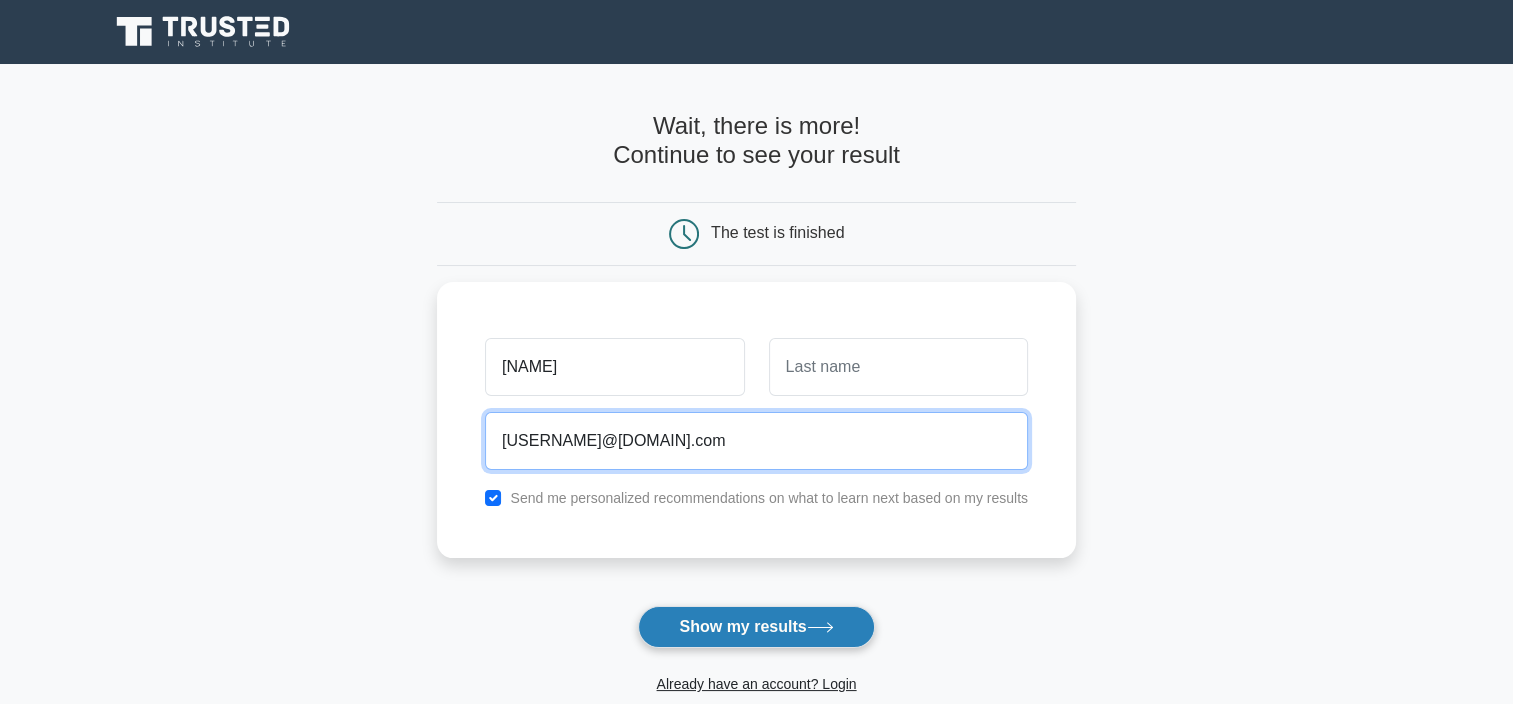 type on "[USERNAME]@[DOMAIN].com" 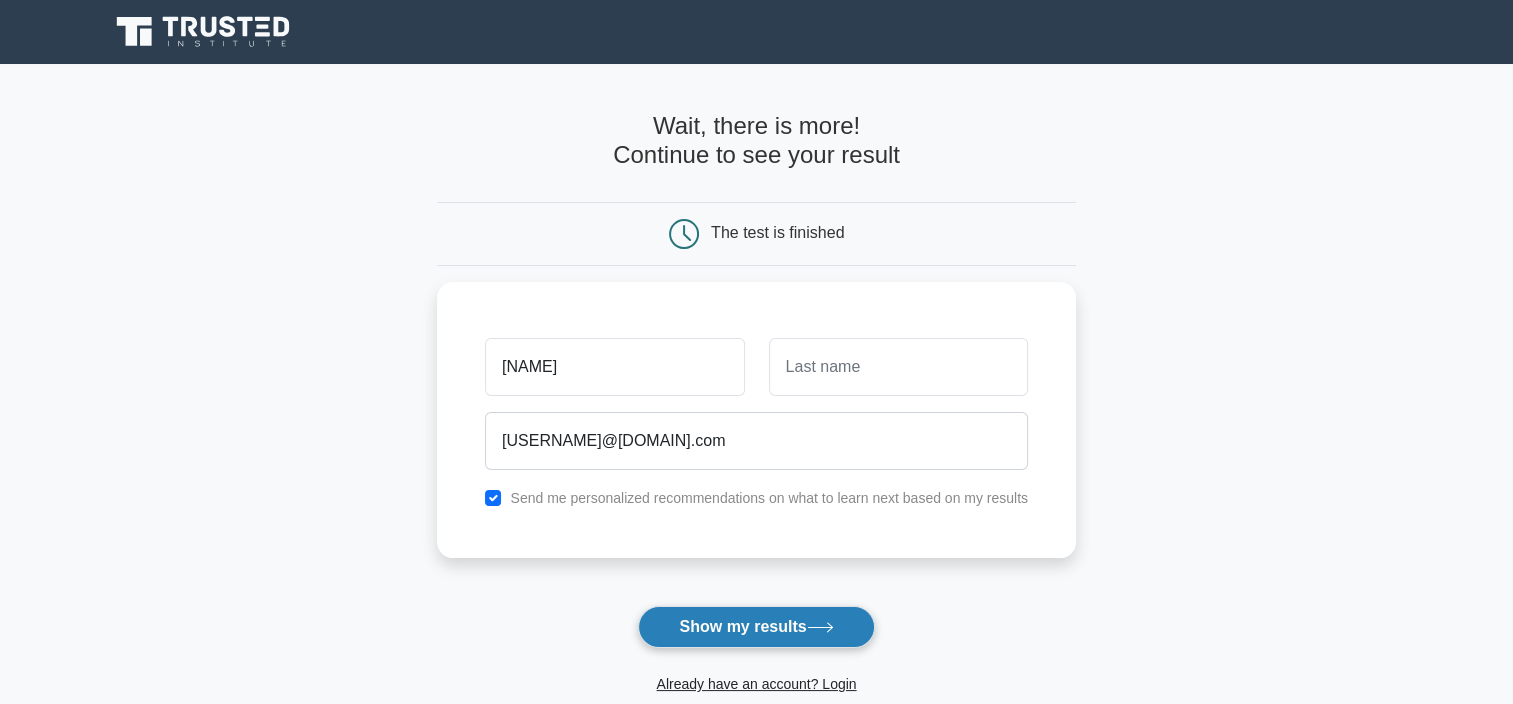 click on "Show my results" at bounding box center [756, 627] 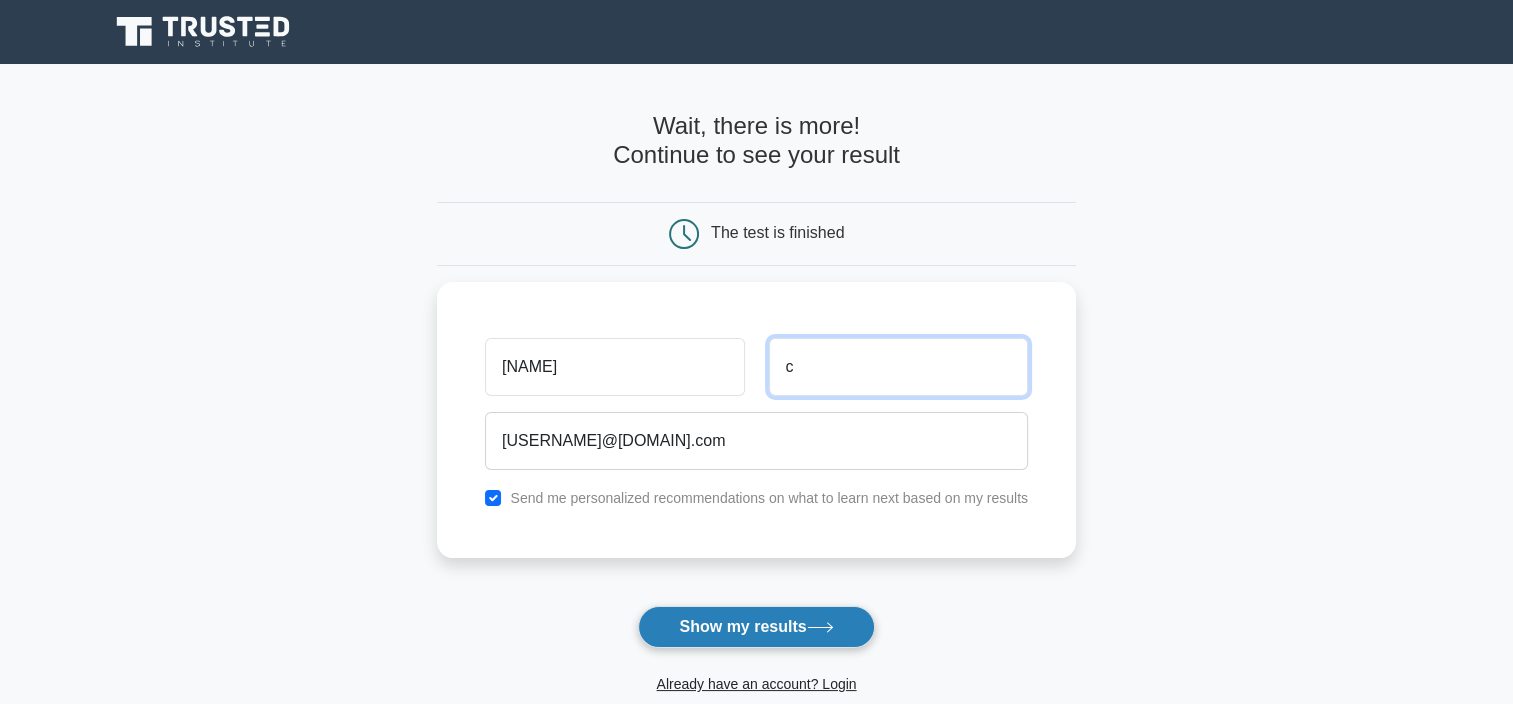 type on "c" 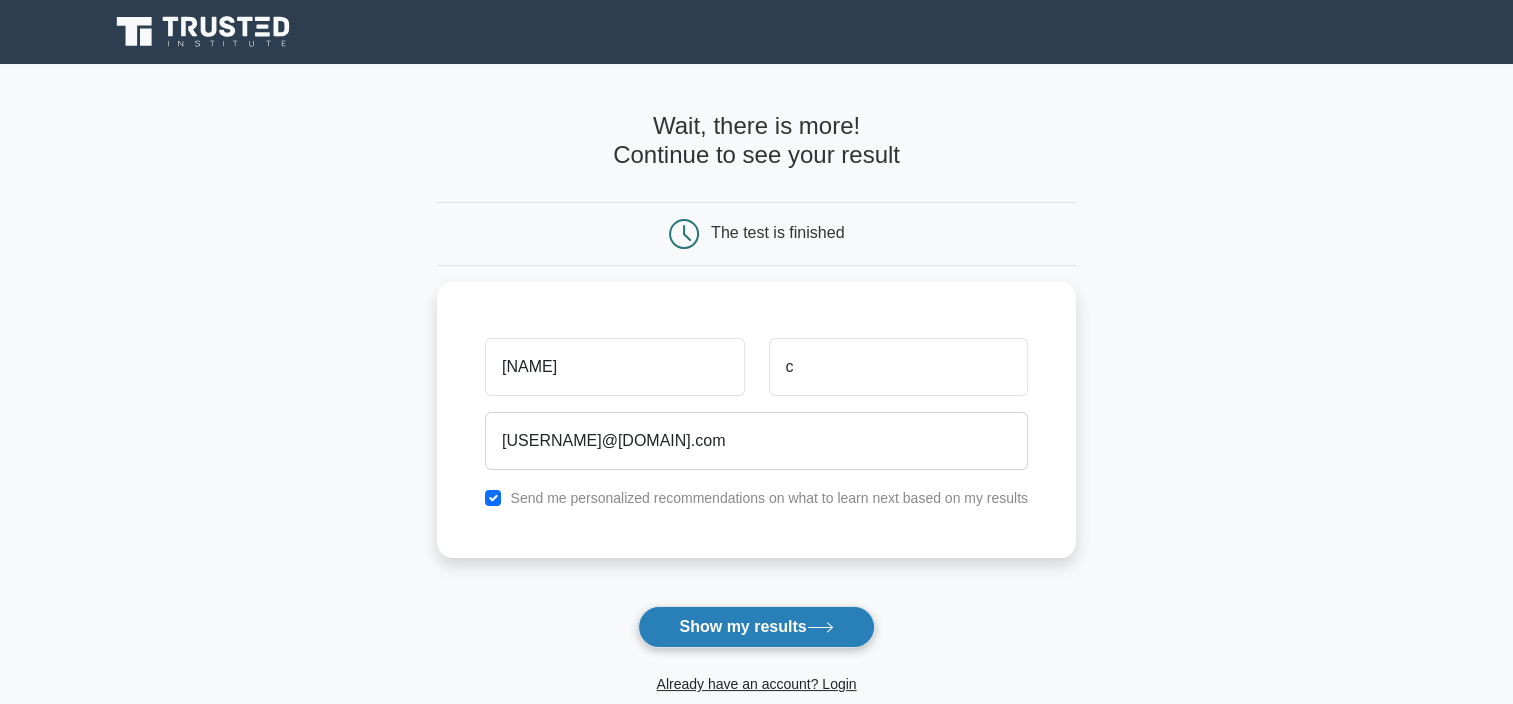 click on "Show my results" at bounding box center (756, 627) 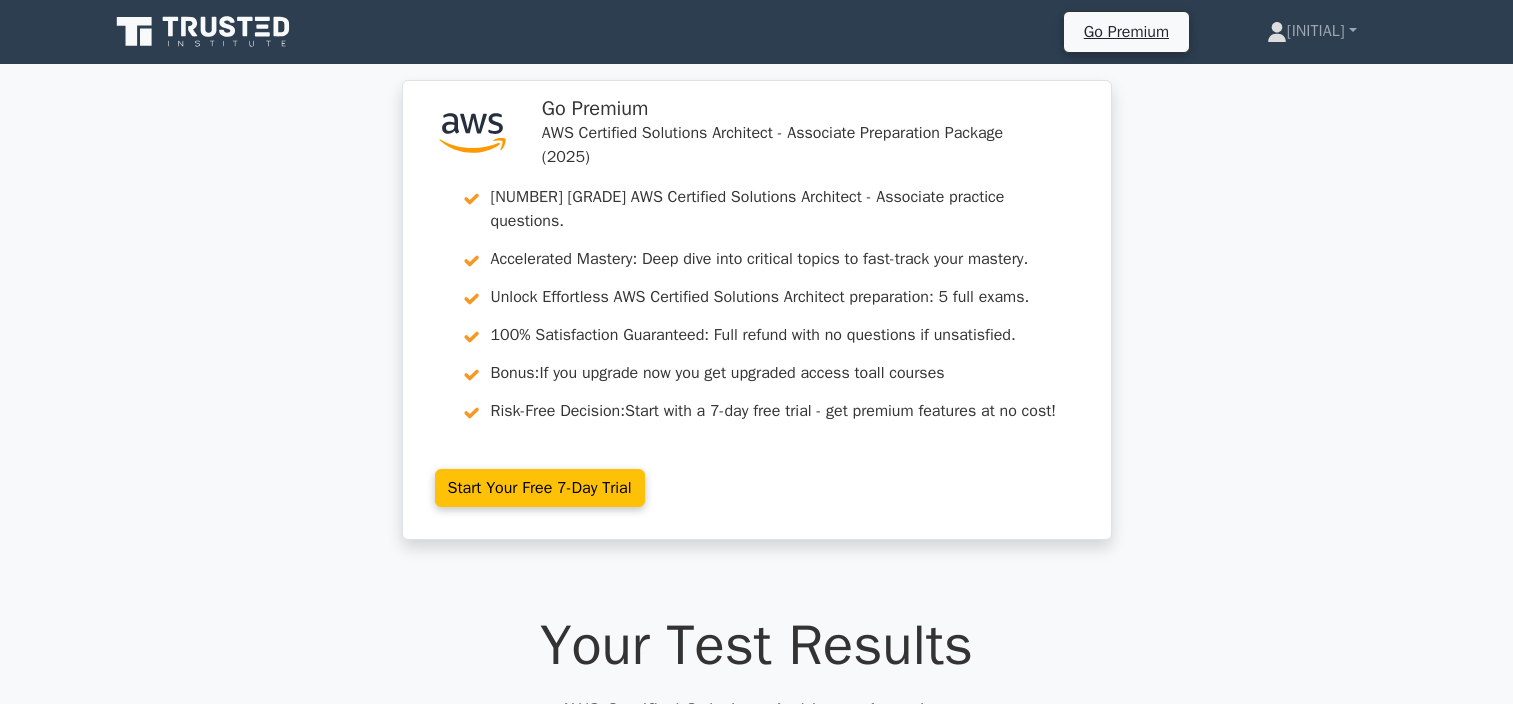 scroll, scrollTop: 0, scrollLeft: 0, axis: both 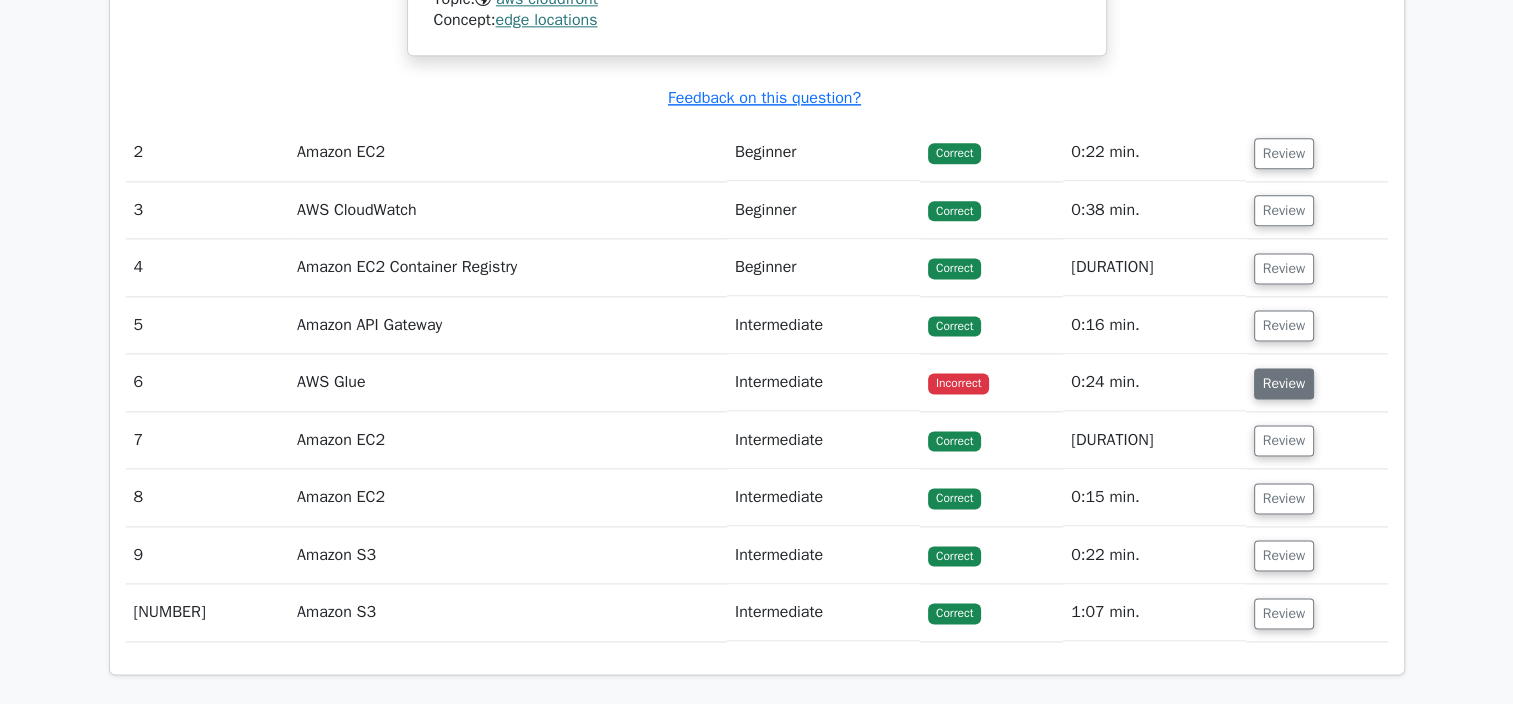 click on "Review" at bounding box center (1284, 383) 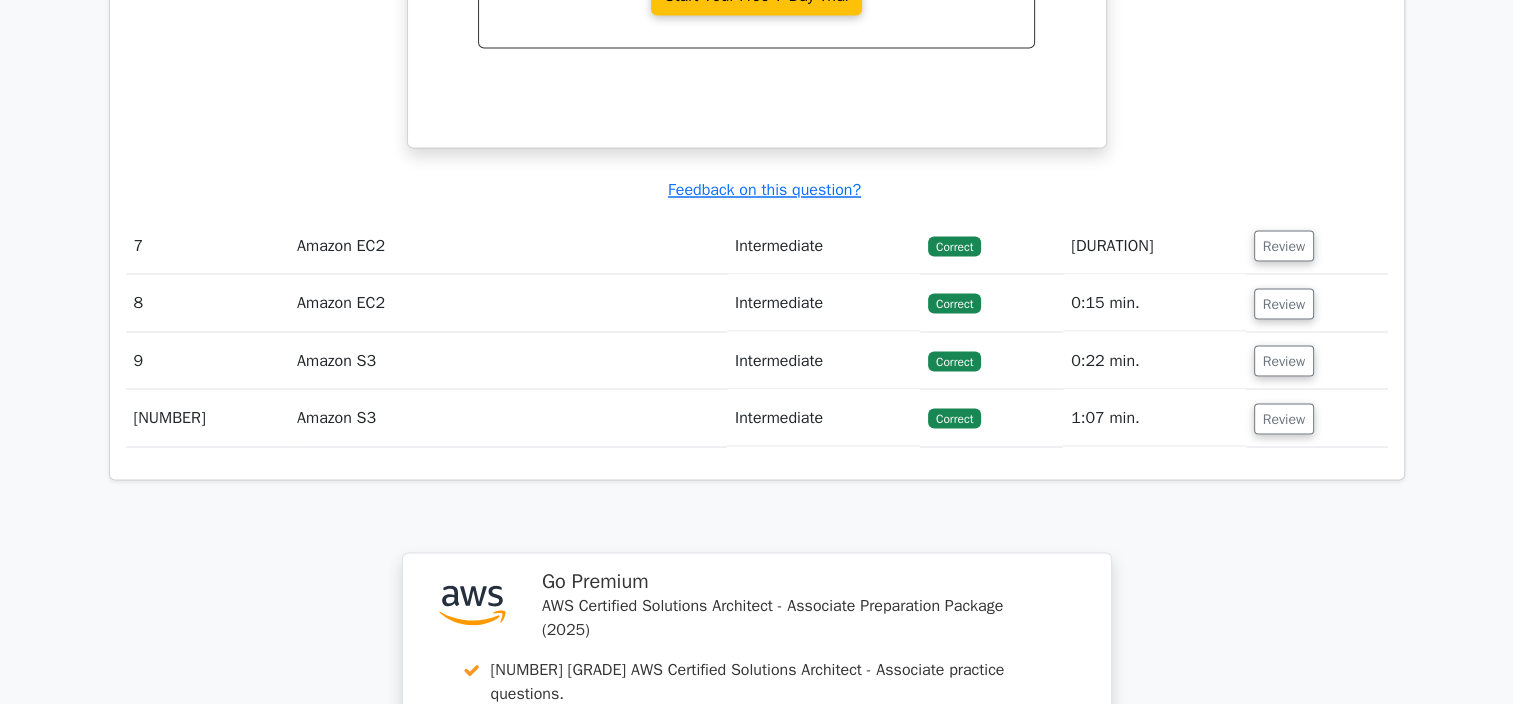 scroll, scrollTop: 3600, scrollLeft: 0, axis: vertical 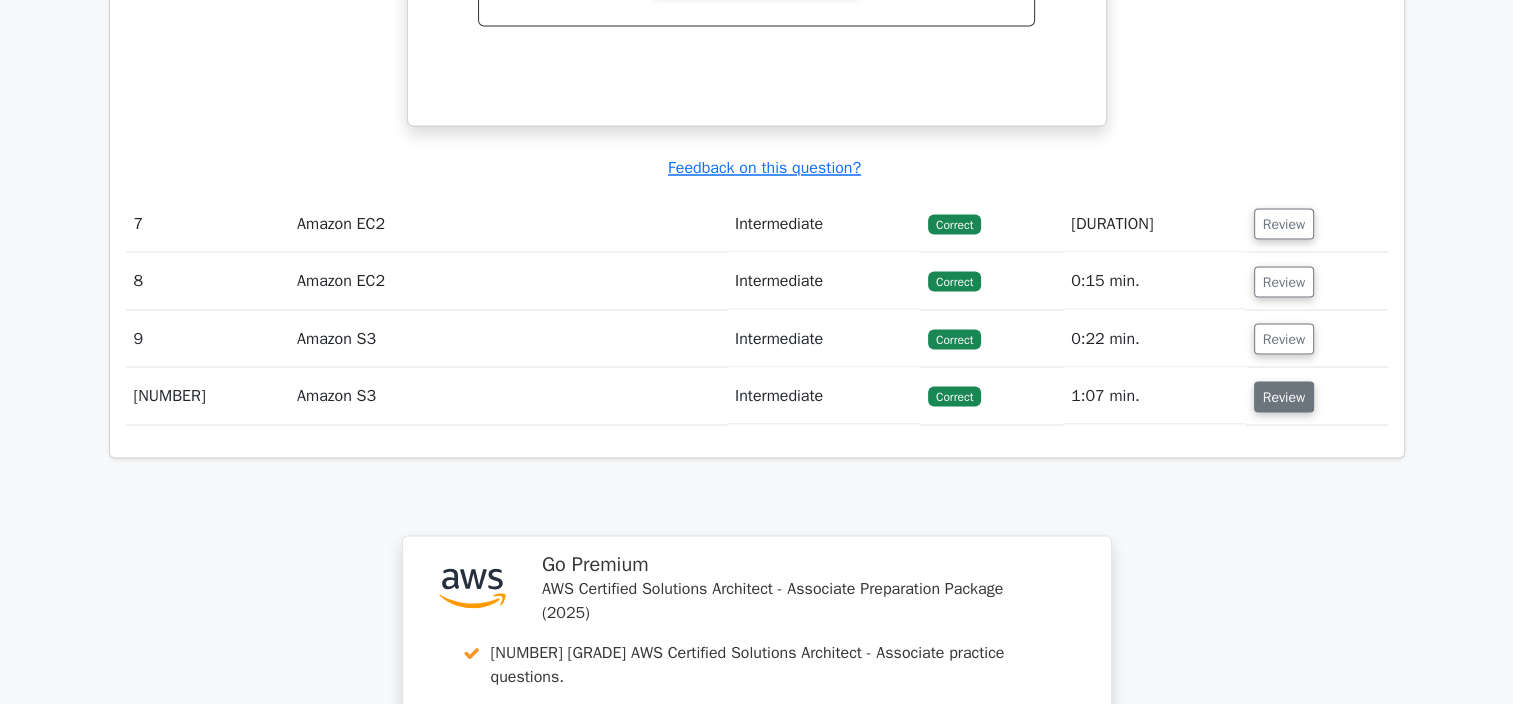 click on "Review" at bounding box center (1284, 396) 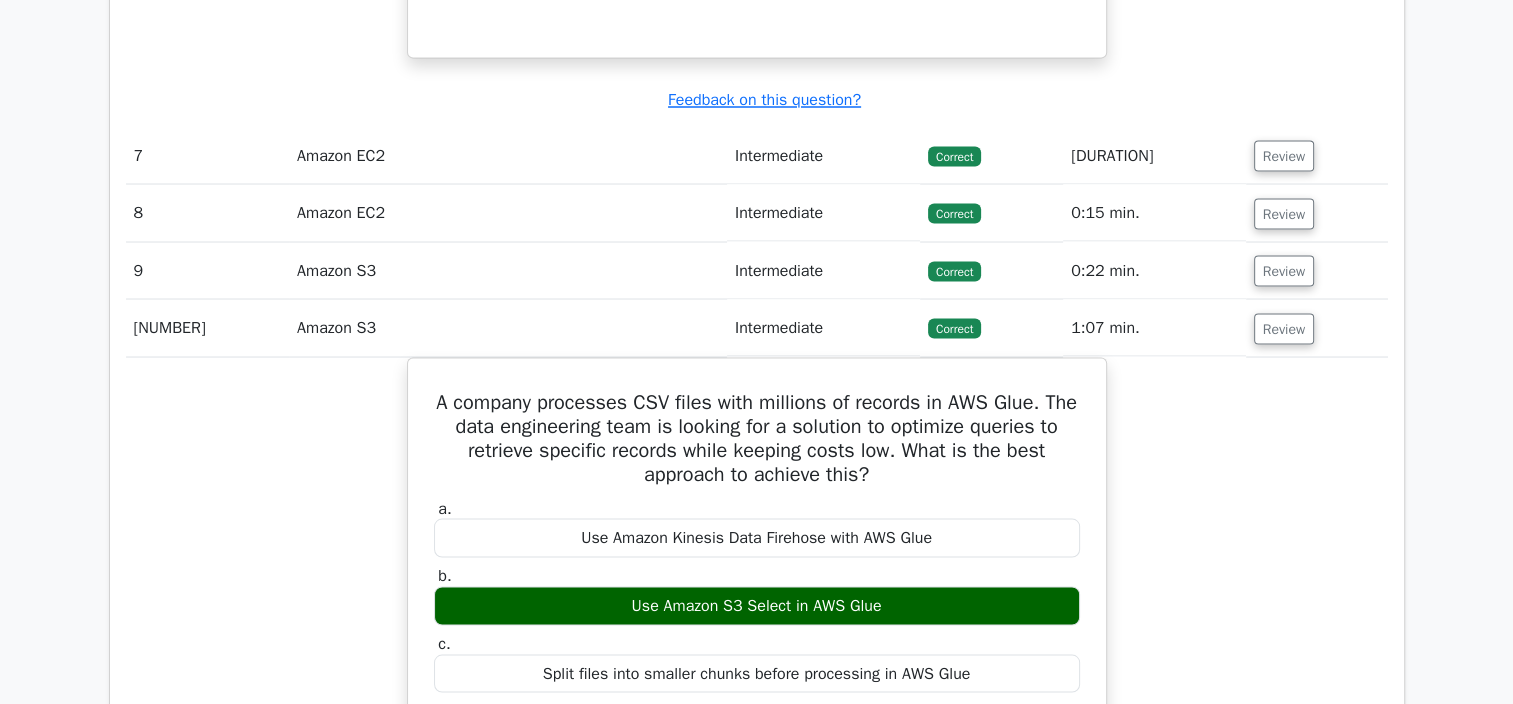 scroll, scrollTop: 3700, scrollLeft: 0, axis: vertical 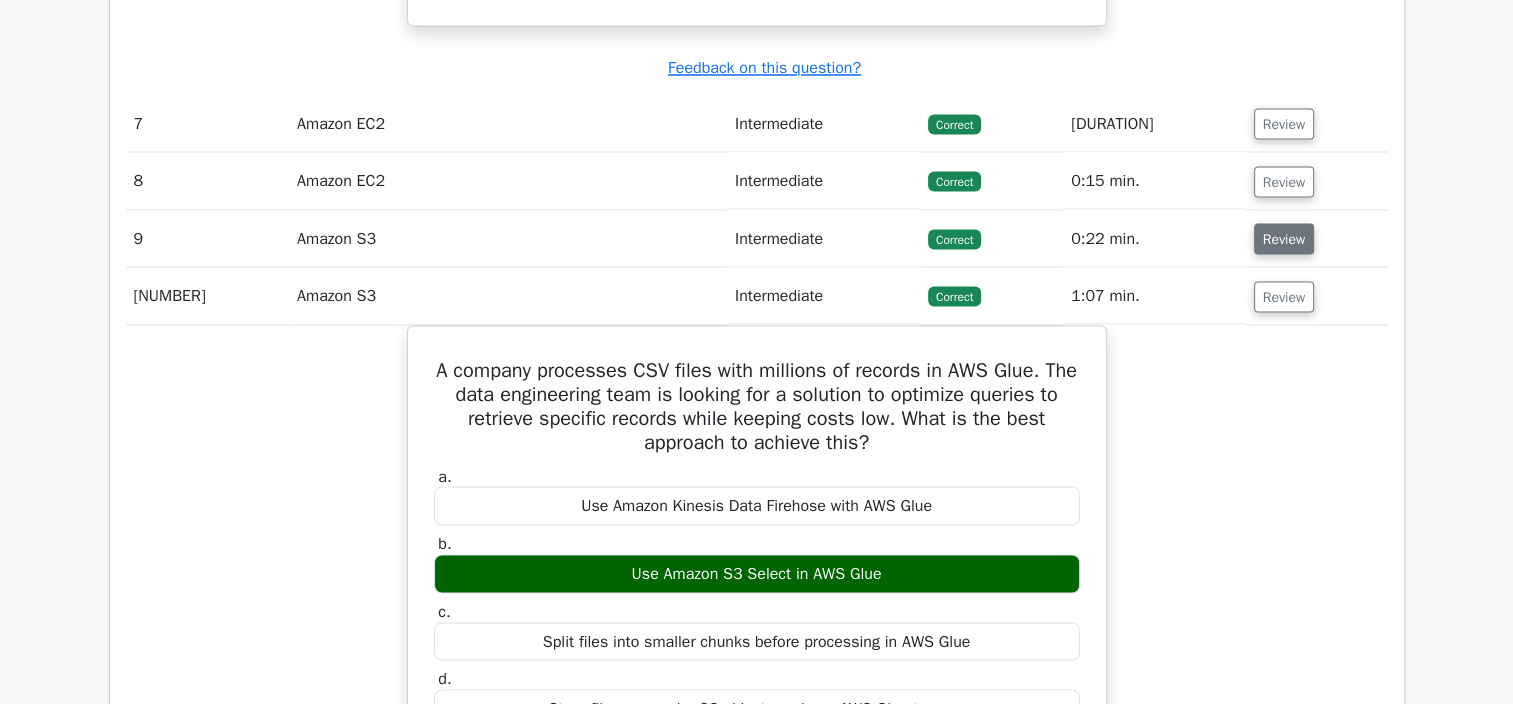 click on "Review" at bounding box center (1284, 238) 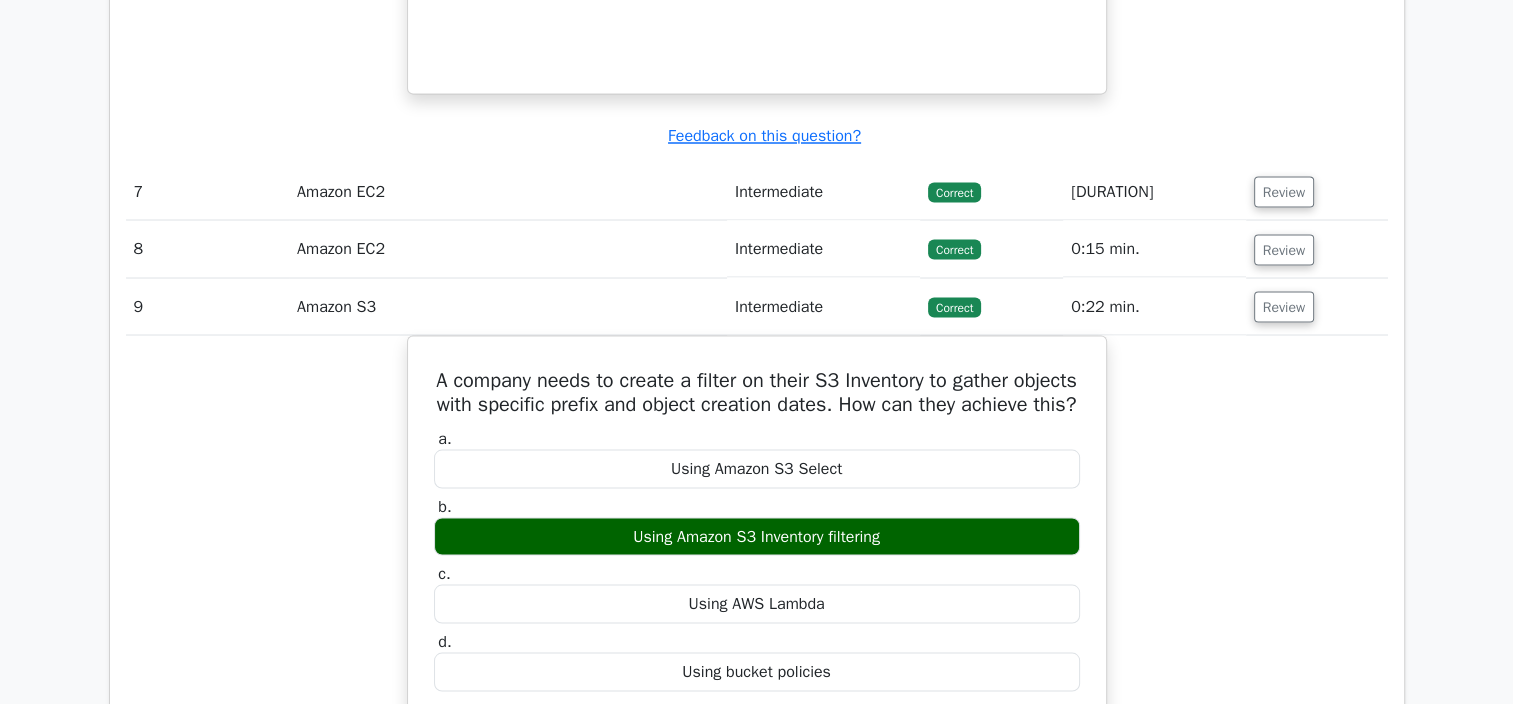 scroll, scrollTop: 3600, scrollLeft: 0, axis: vertical 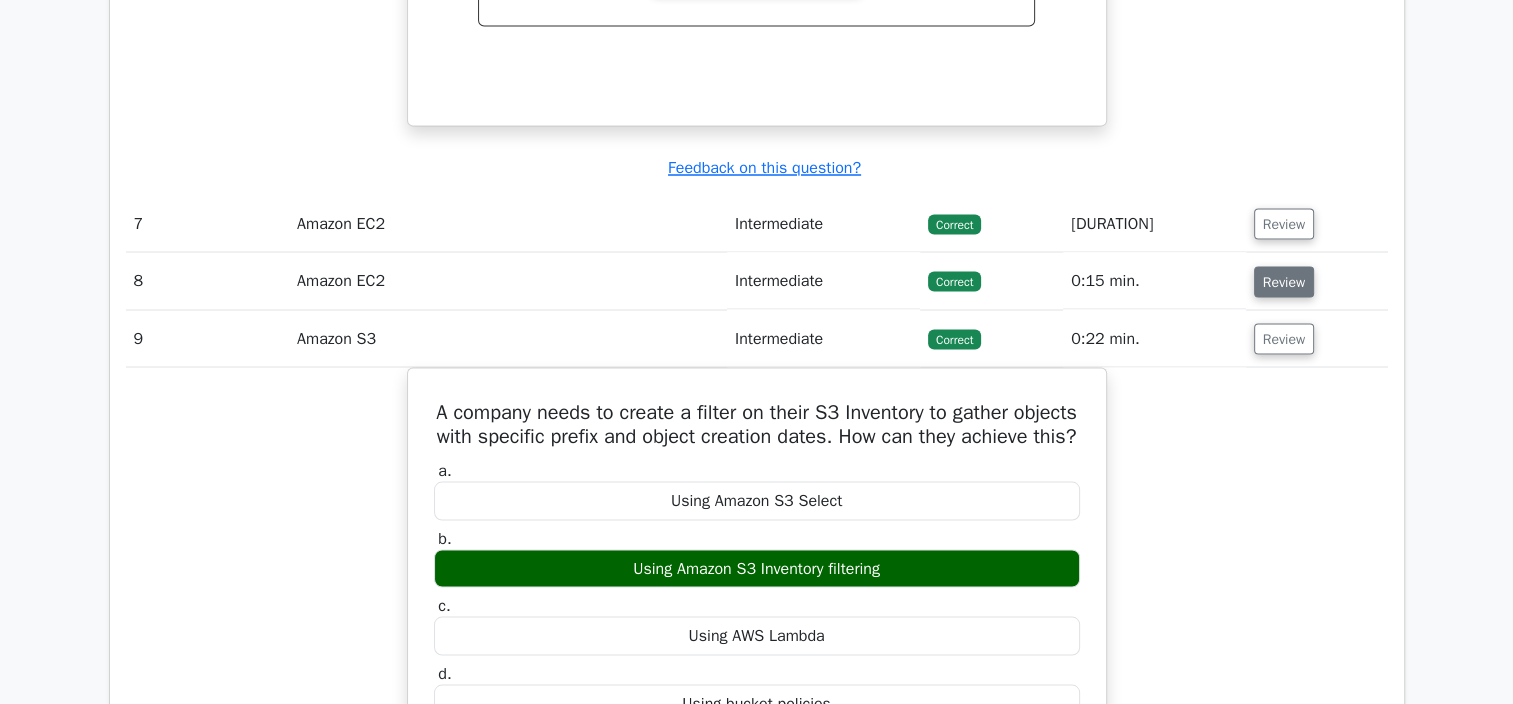 click on "Review" at bounding box center (1284, 281) 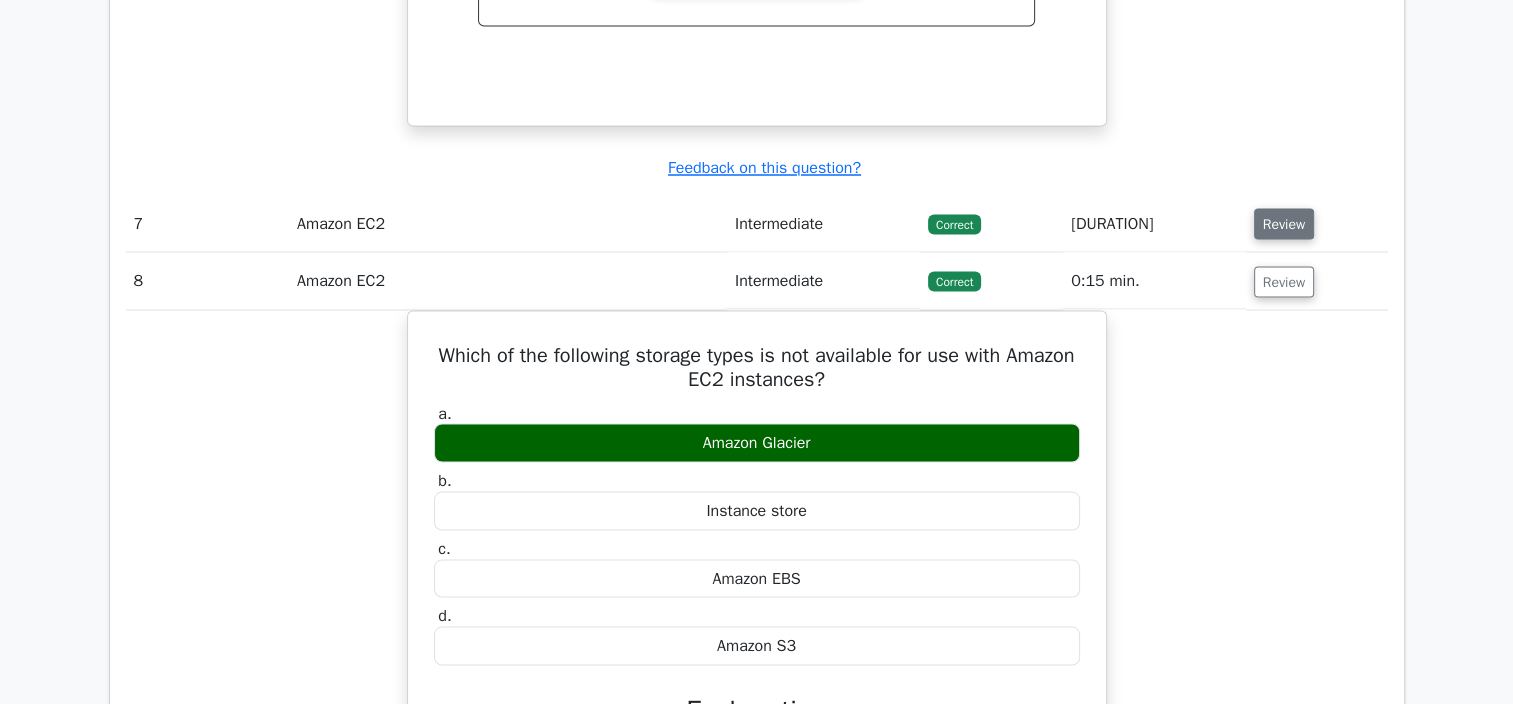 click on "Review" at bounding box center (1284, 223) 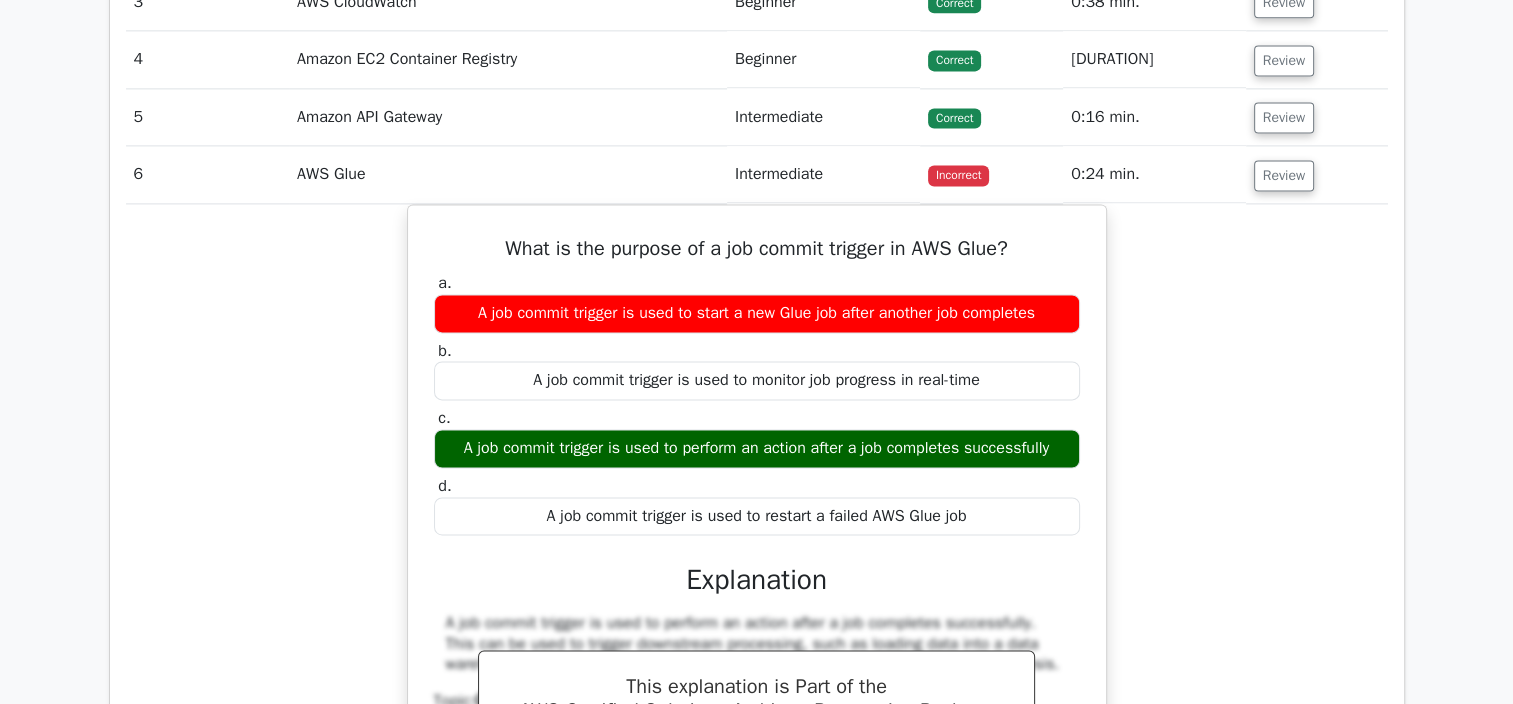 scroll, scrollTop: 2700, scrollLeft: 0, axis: vertical 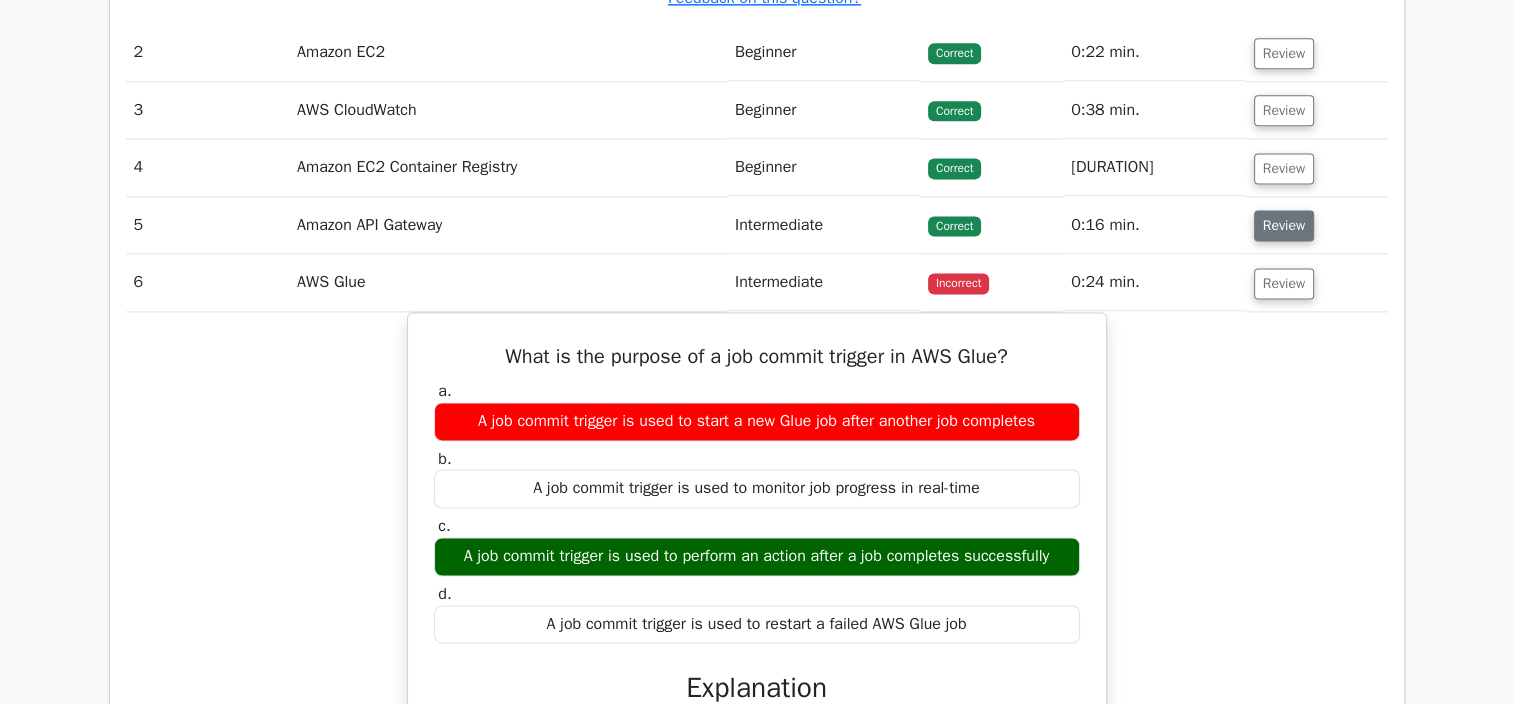 click on "Review" at bounding box center (1284, 225) 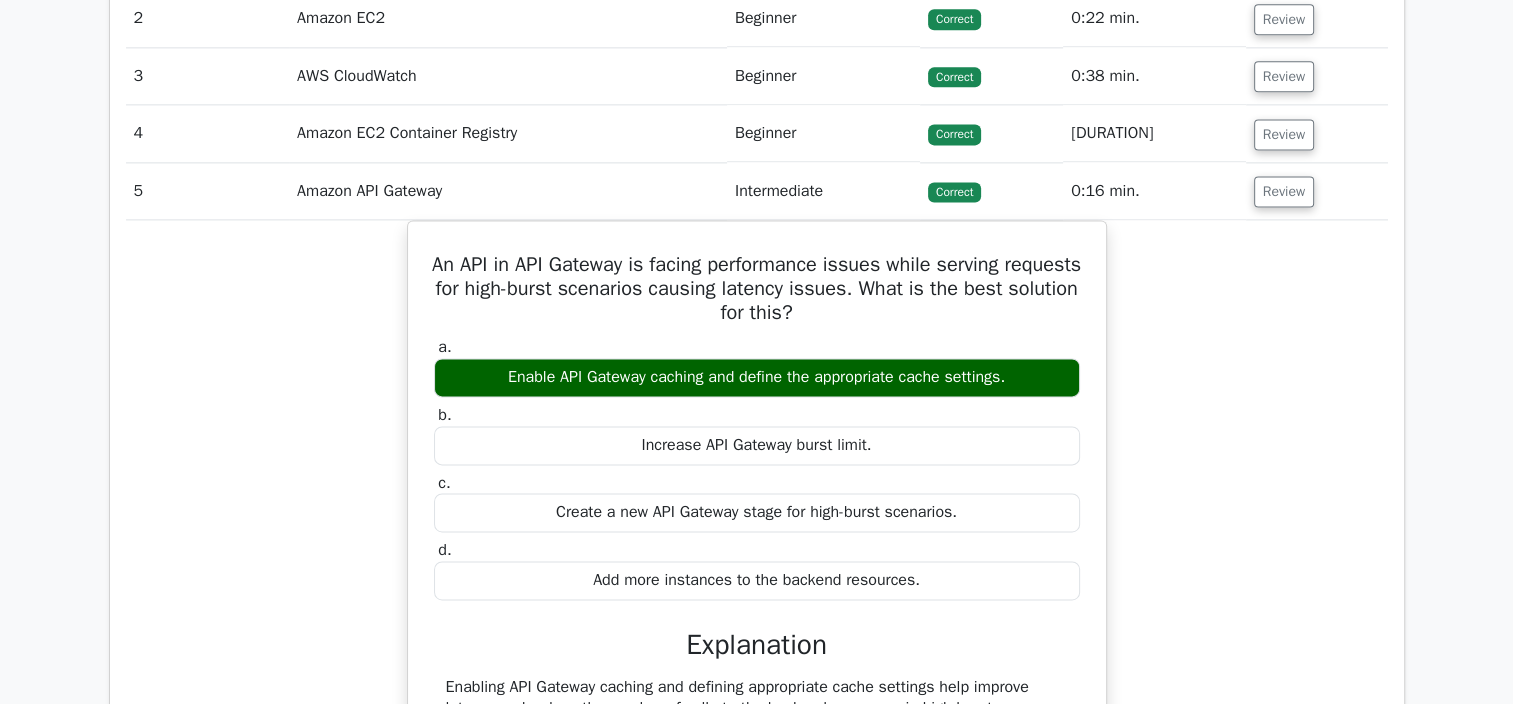 scroll, scrollTop: 2700, scrollLeft: 0, axis: vertical 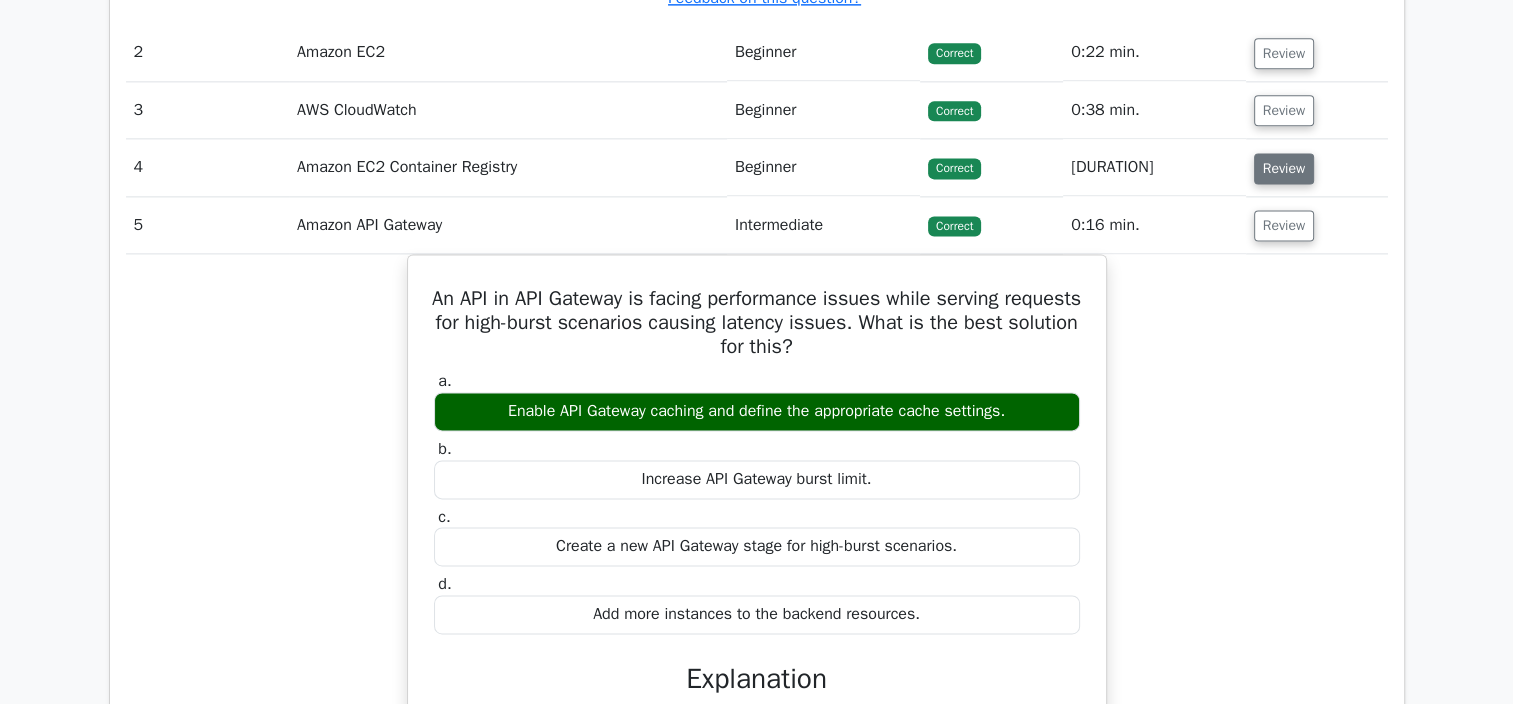 click on "Review" at bounding box center (1284, 168) 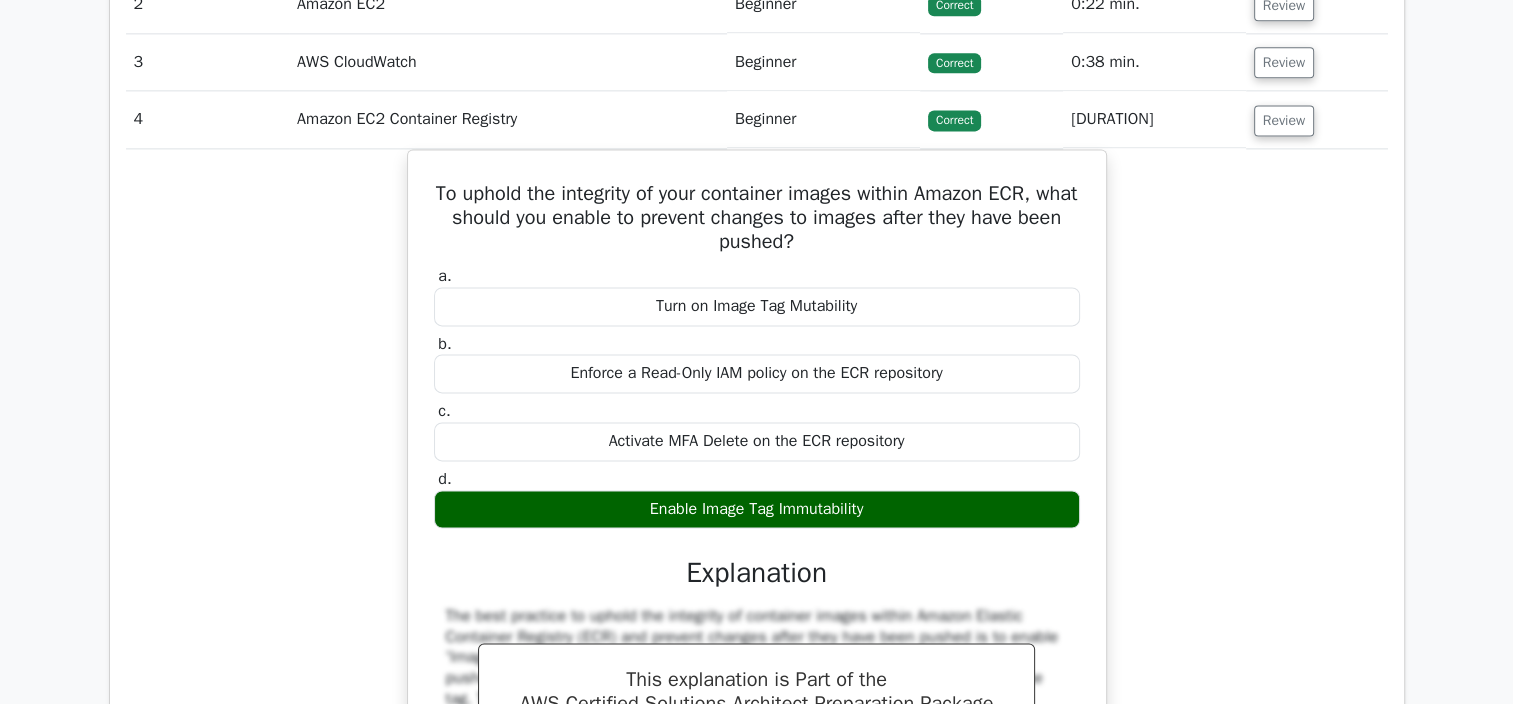 scroll, scrollTop: 2700, scrollLeft: 0, axis: vertical 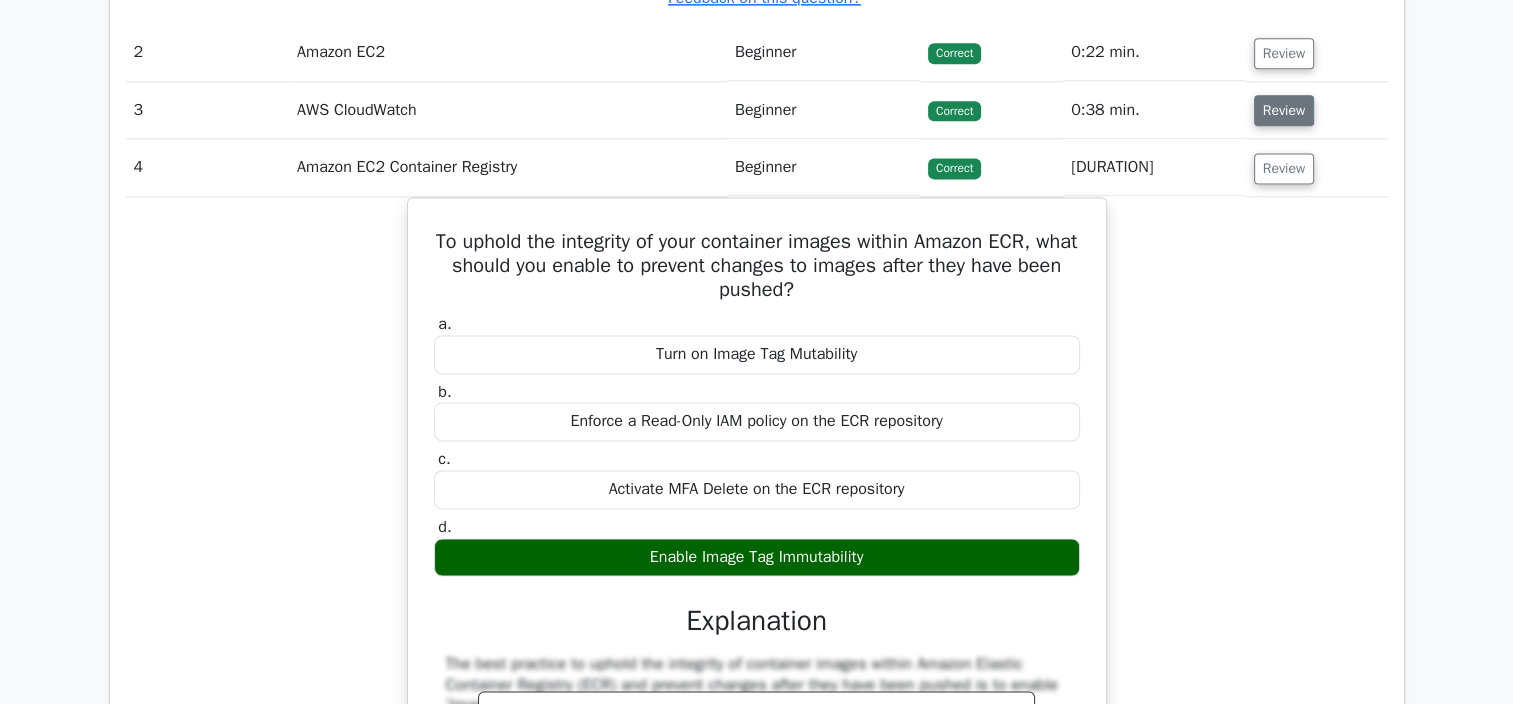 click on "Review" at bounding box center (1284, 110) 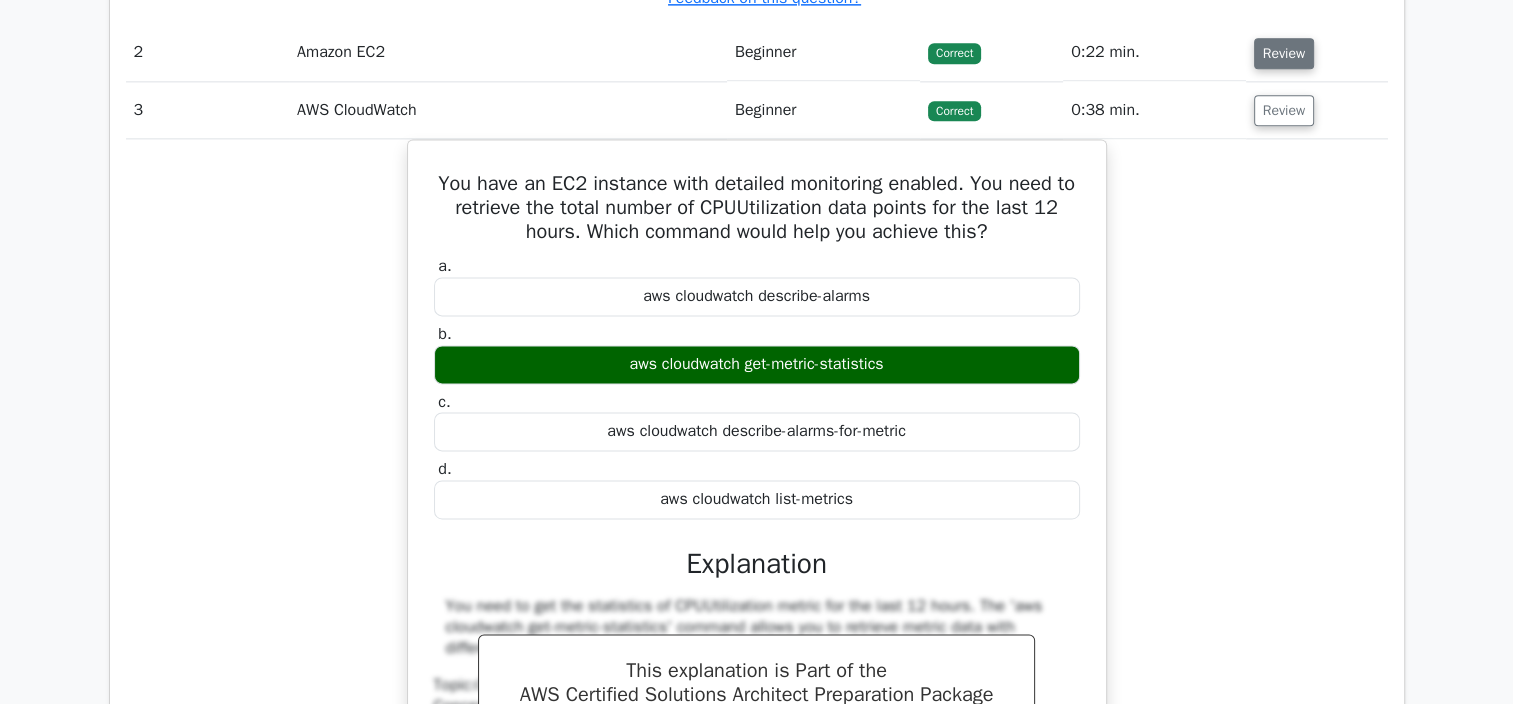 click on "Review" at bounding box center [1284, 53] 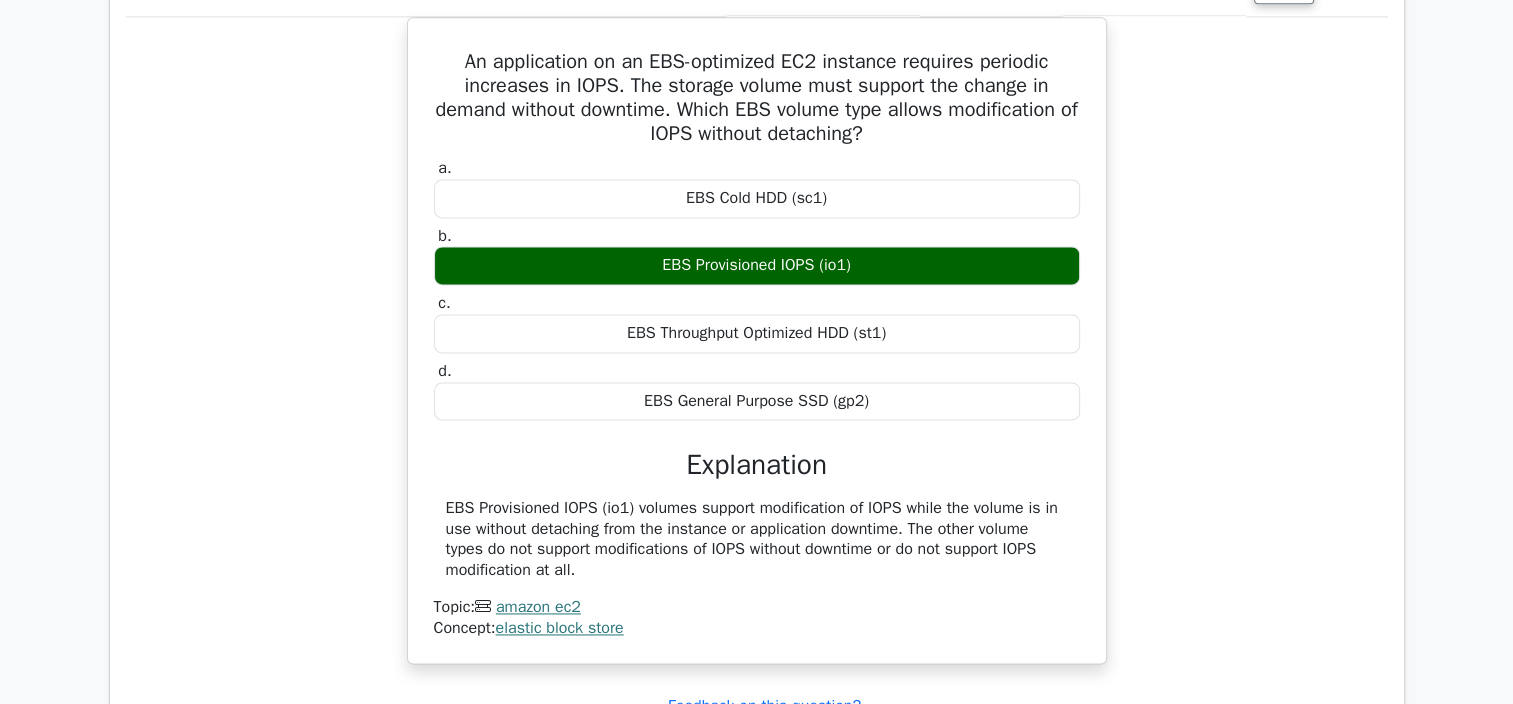 scroll, scrollTop: 2800, scrollLeft: 0, axis: vertical 